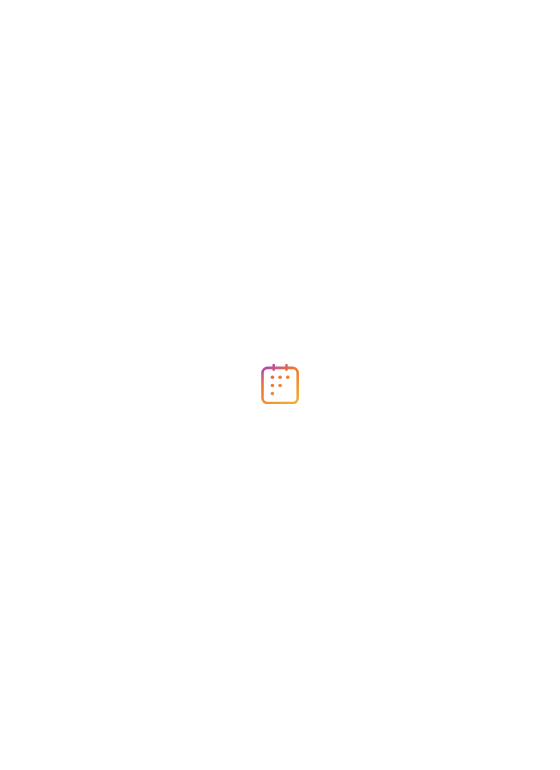 scroll, scrollTop: 0, scrollLeft: 0, axis: both 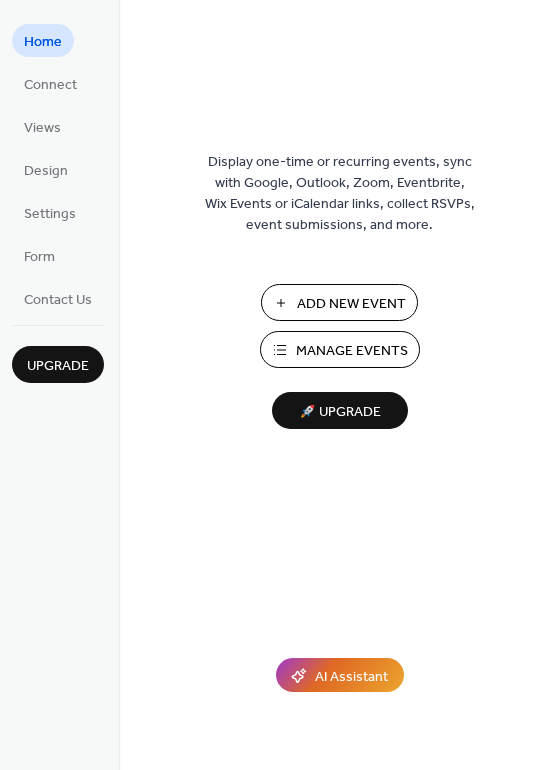 click on "Manage Events" at bounding box center [352, 351] 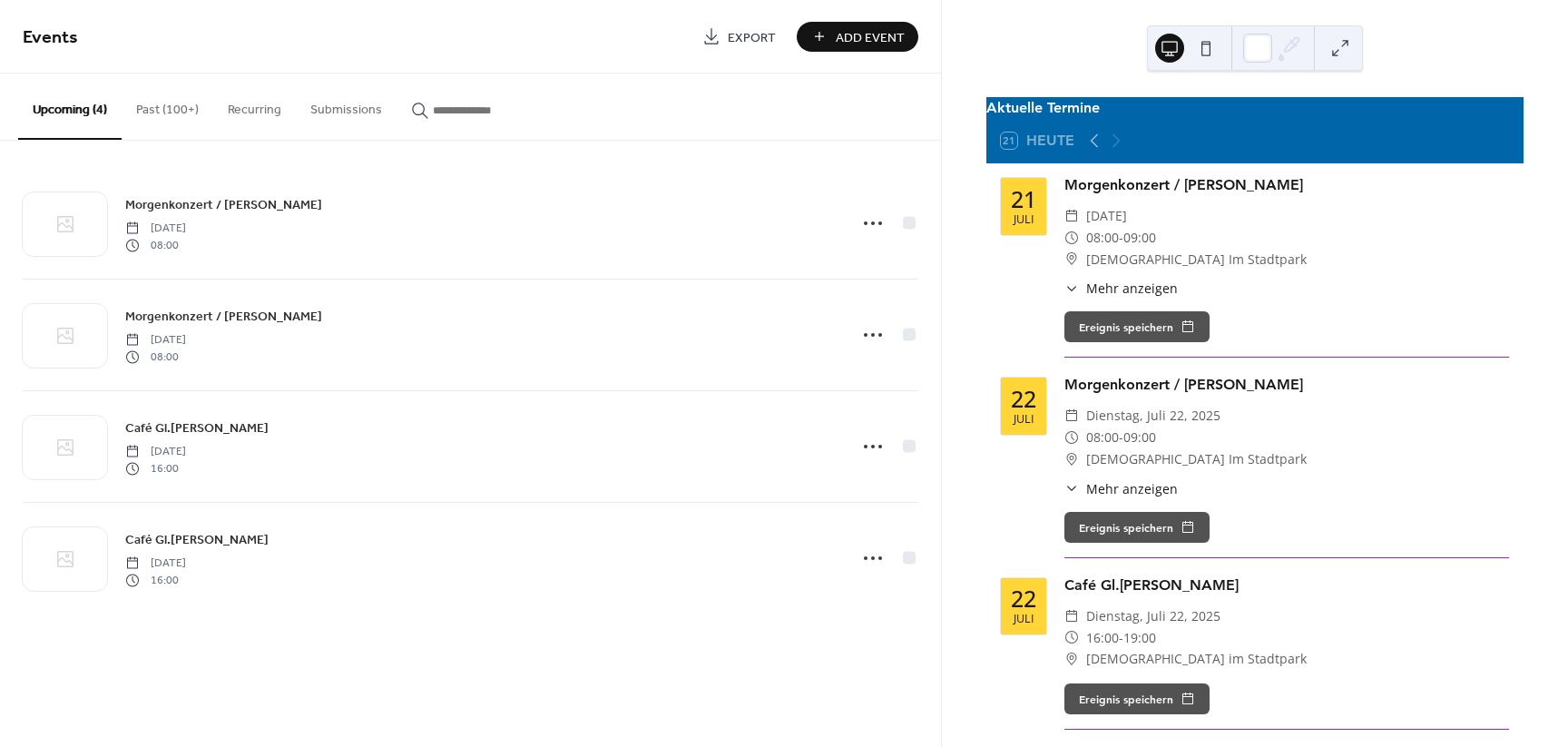 scroll, scrollTop: 0, scrollLeft: 0, axis: both 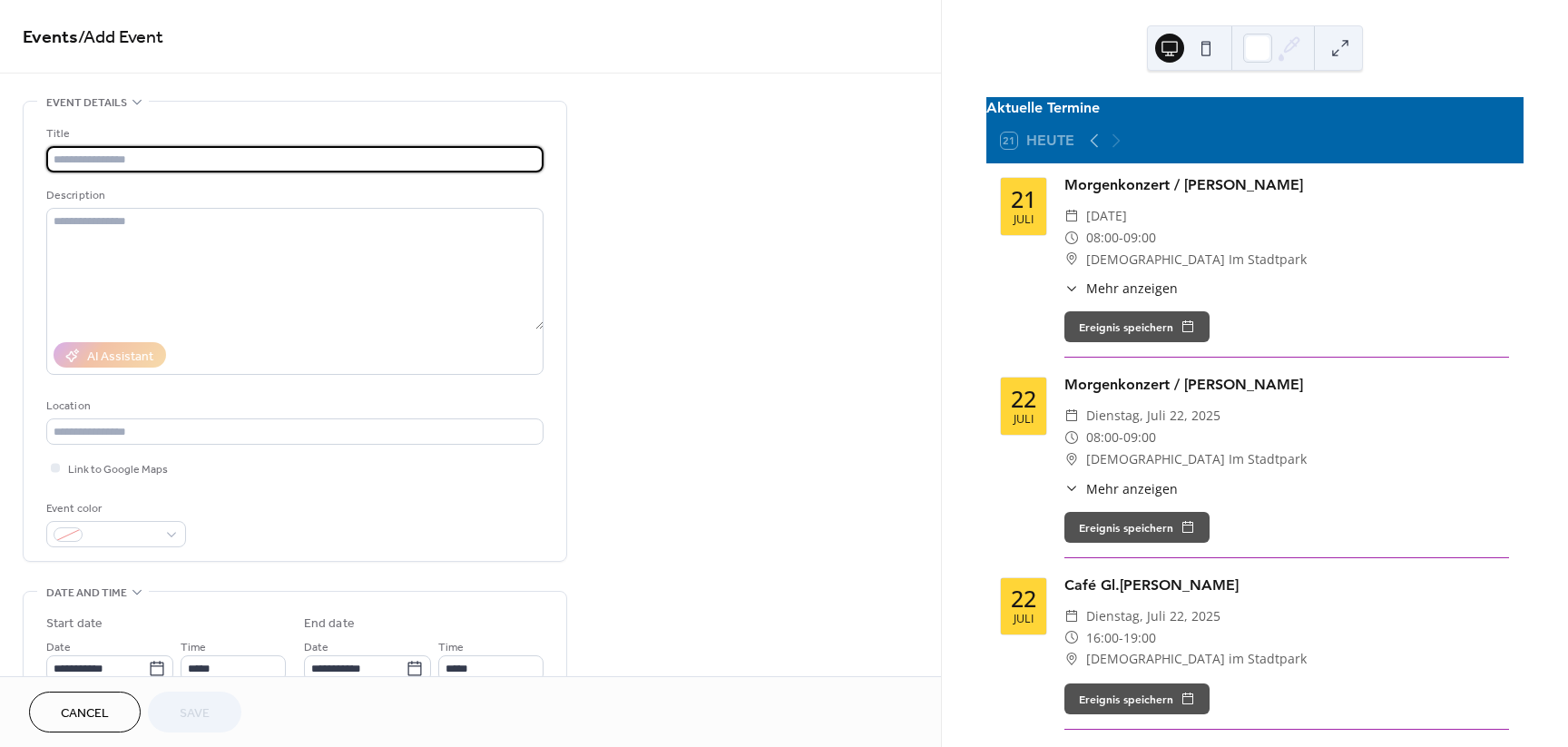 click at bounding box center [295, 159] 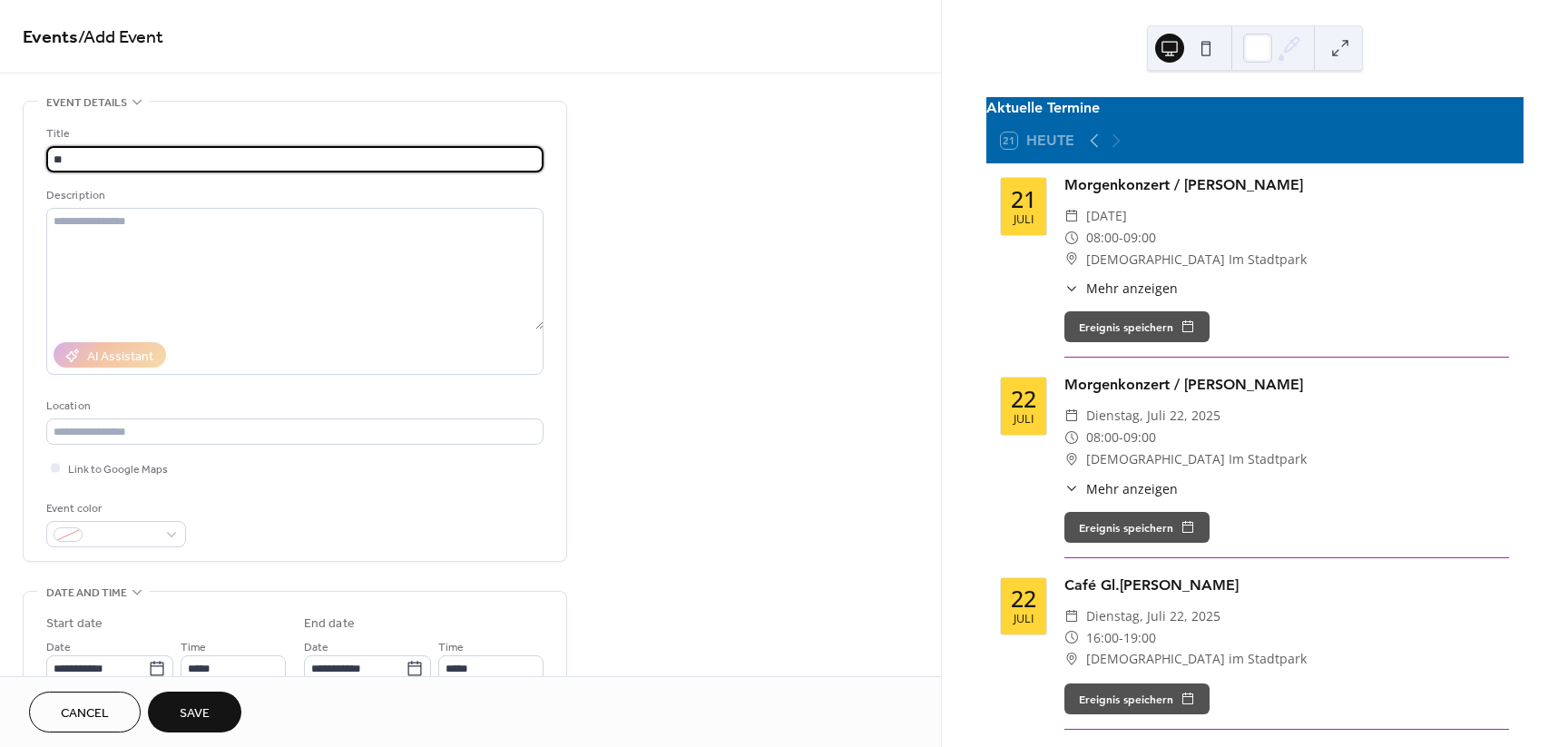 type on "*" 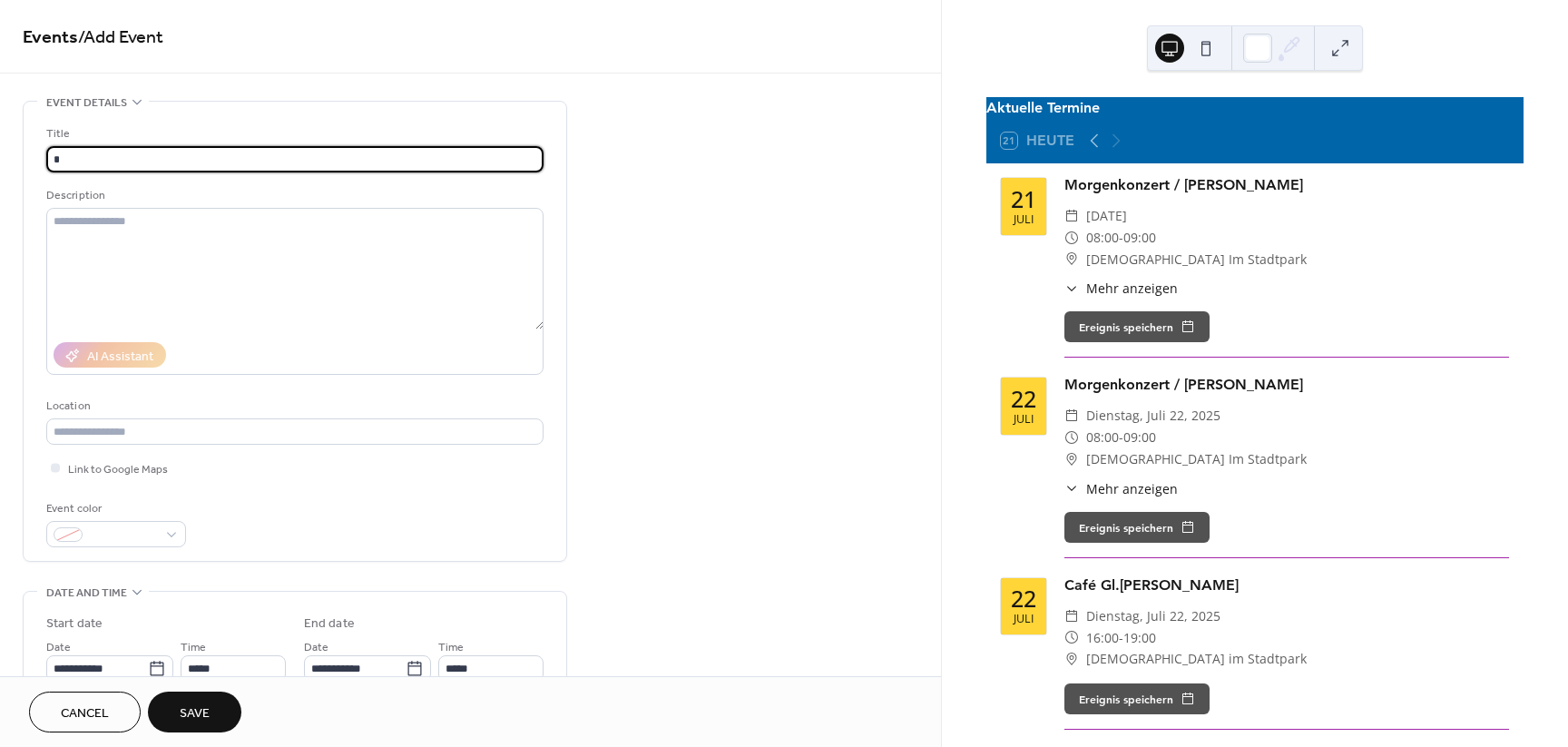 type 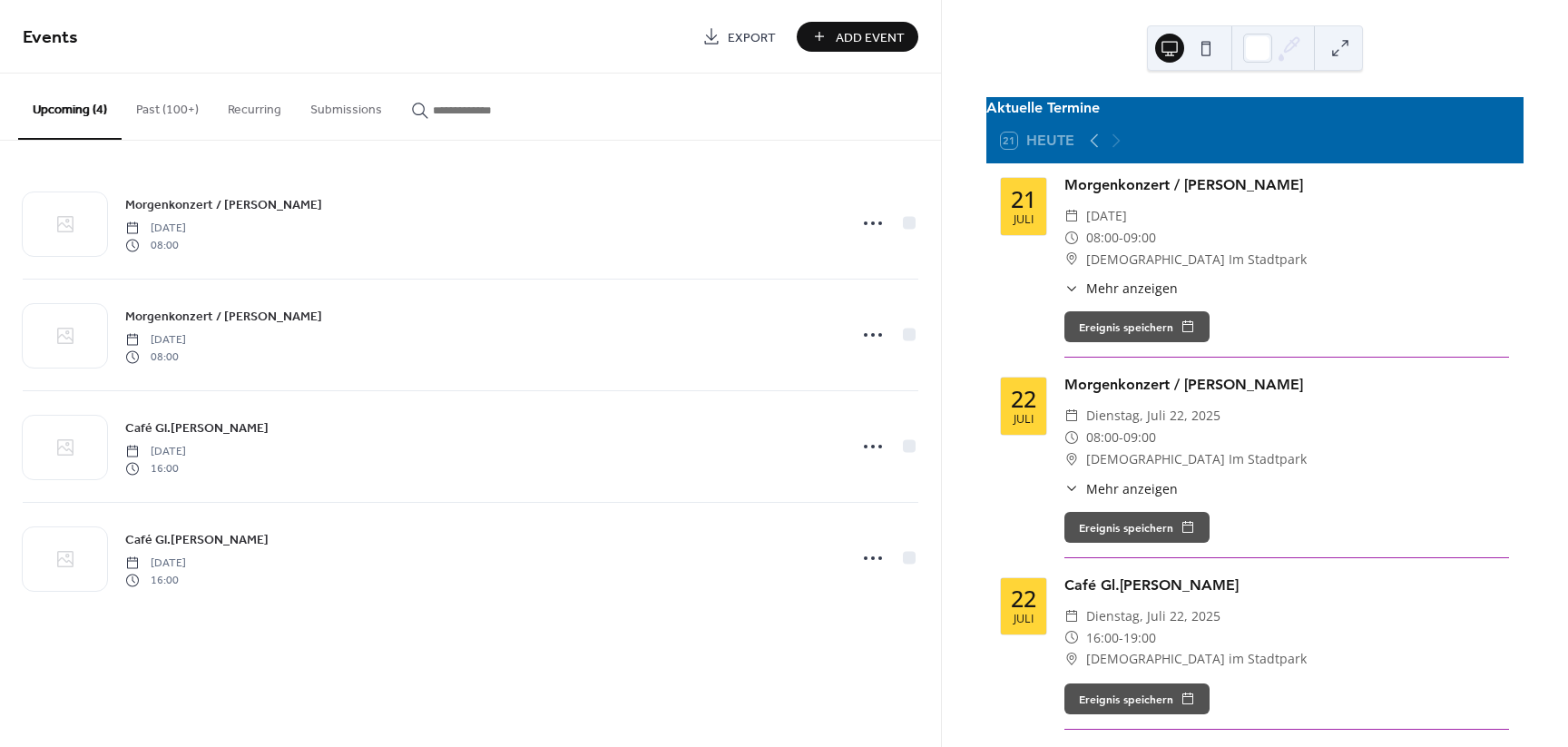 scroll, scrollTop: 0, scrollLeft: 0, axis: both 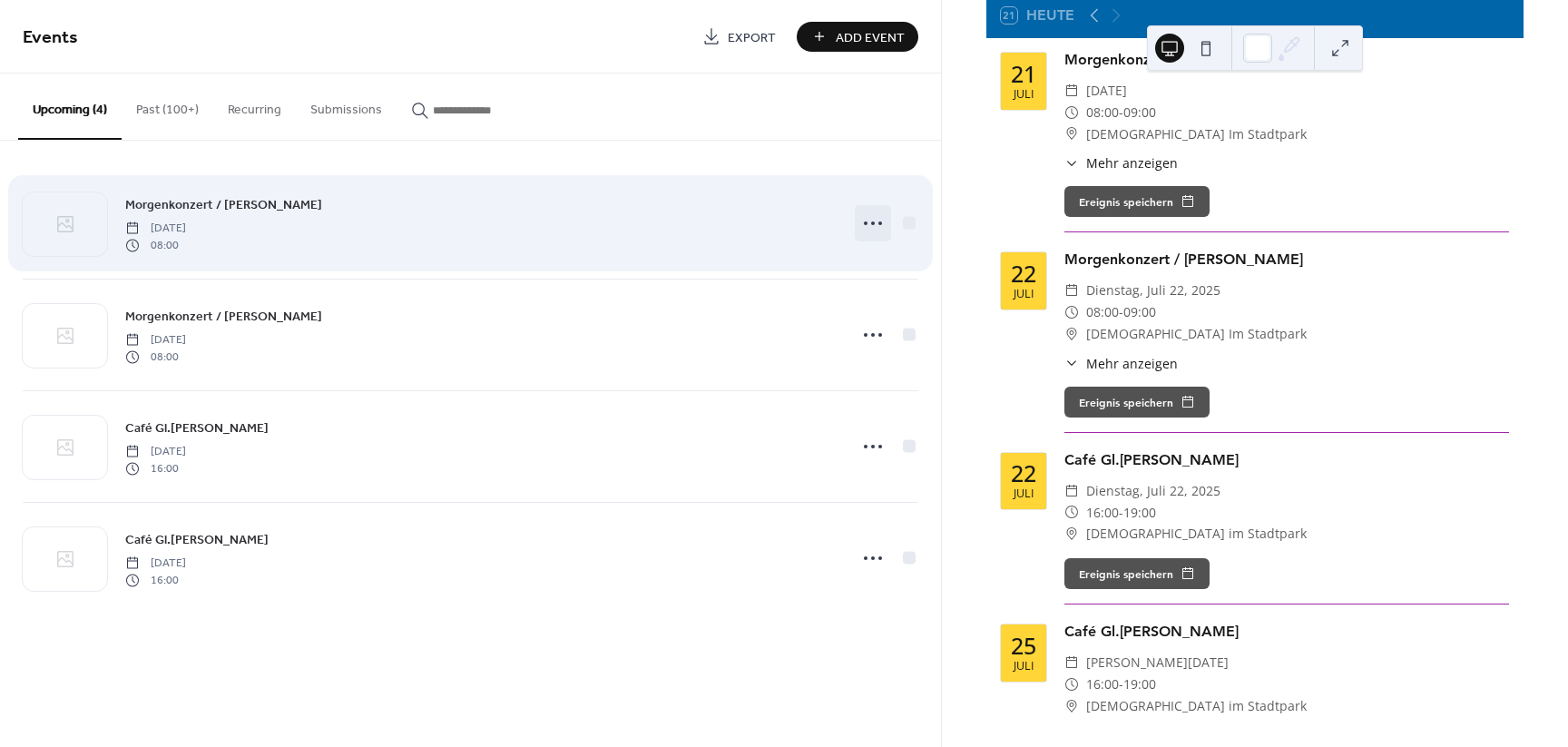 click 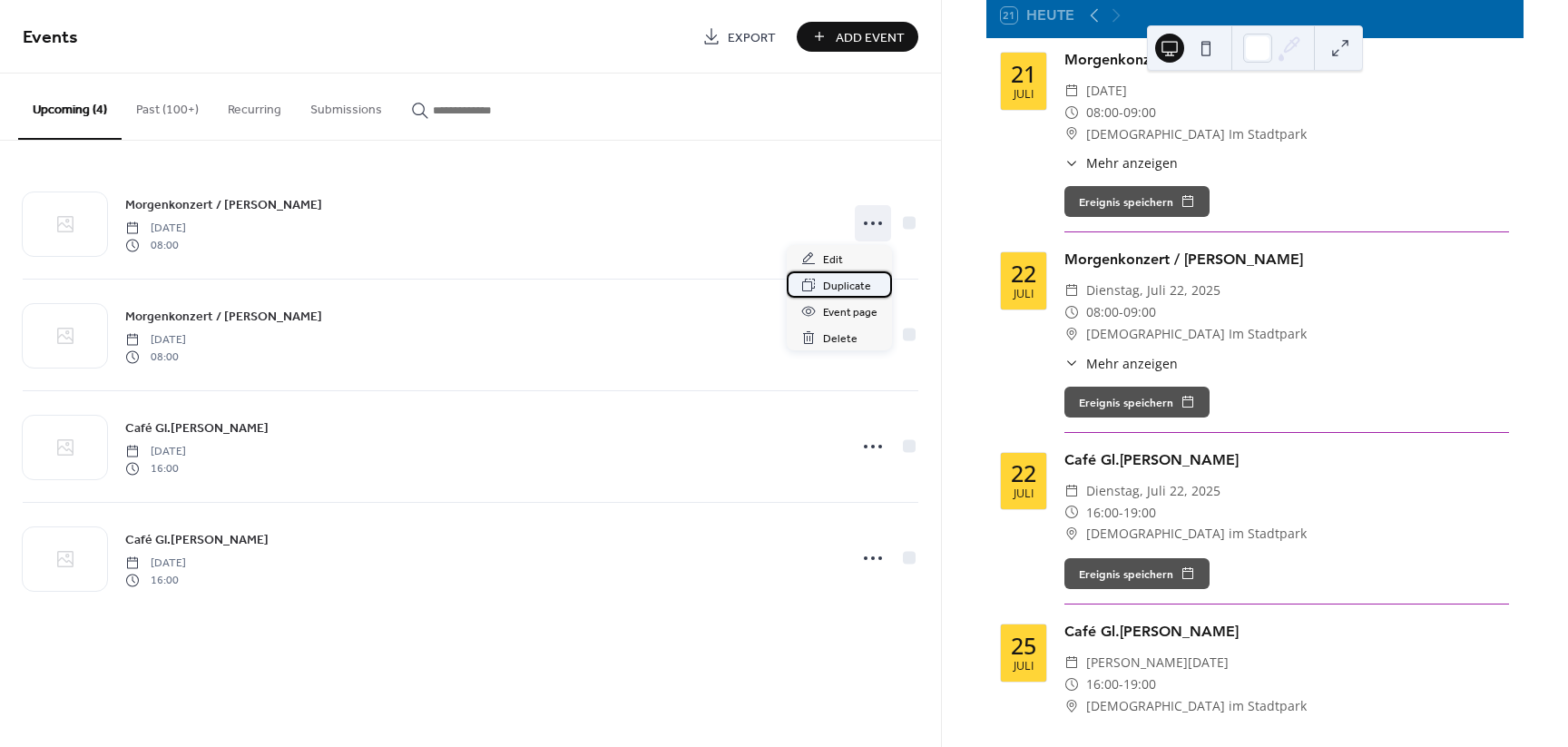 click on "Duplicate" at bounding box center (847, 286) 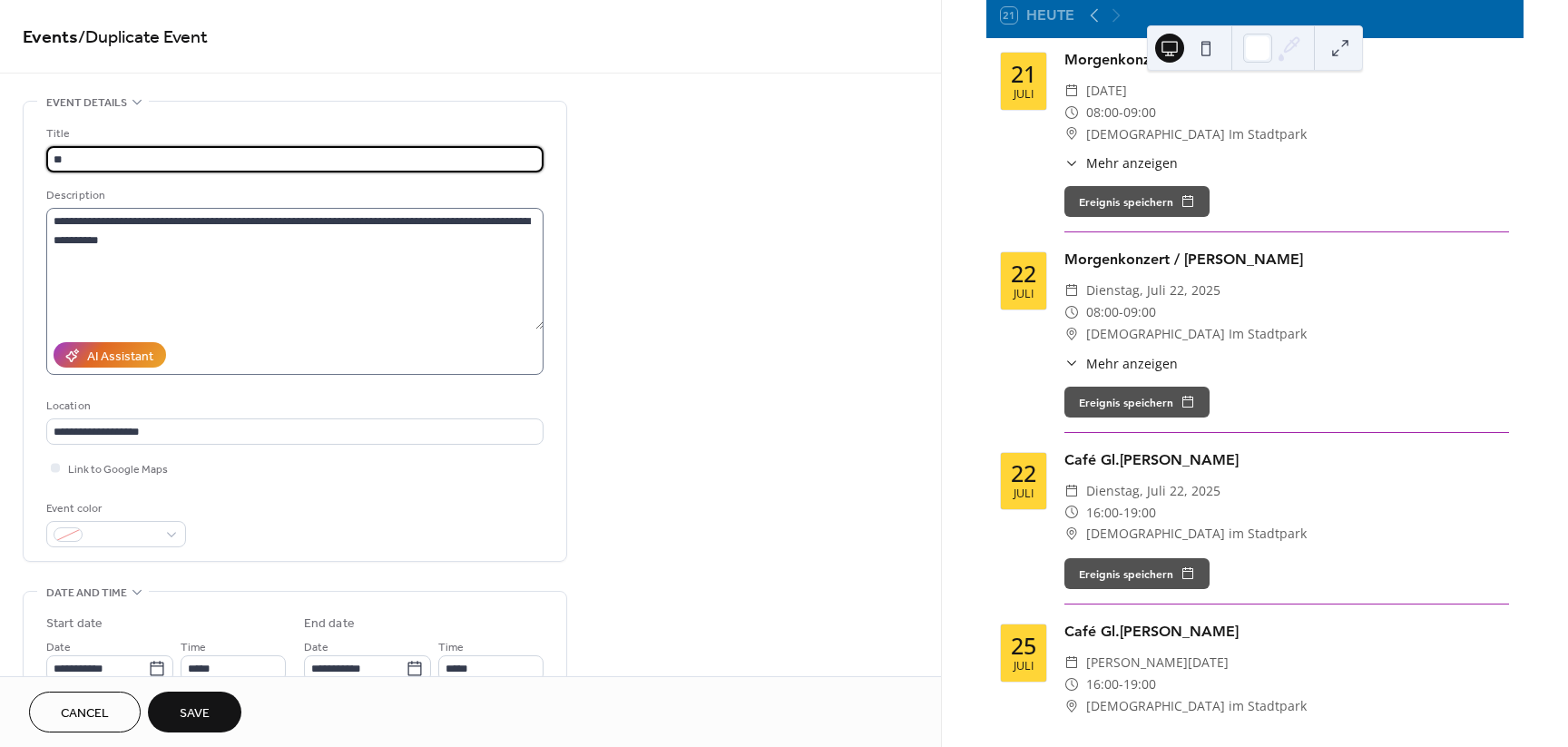 type on "*" 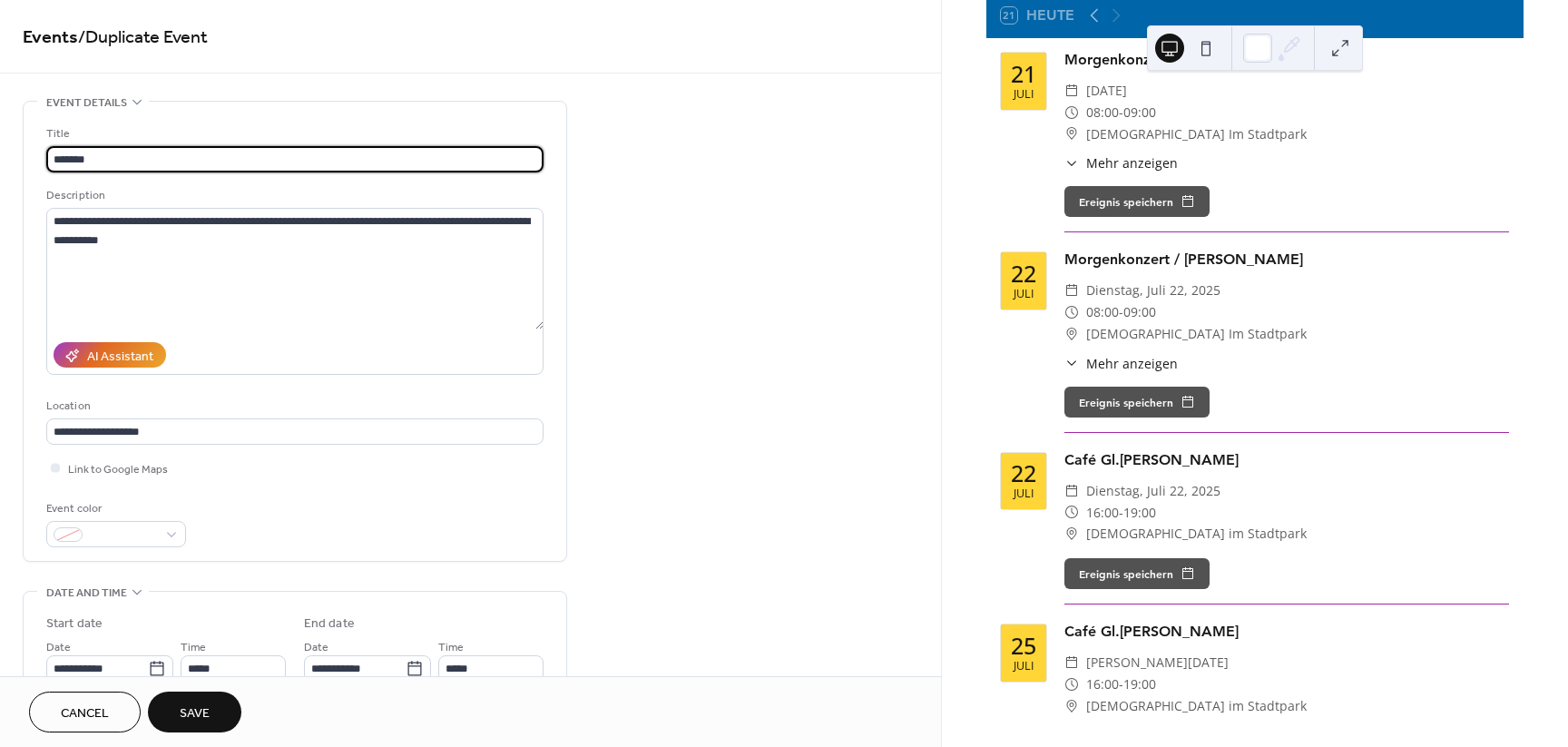 type on "*******" 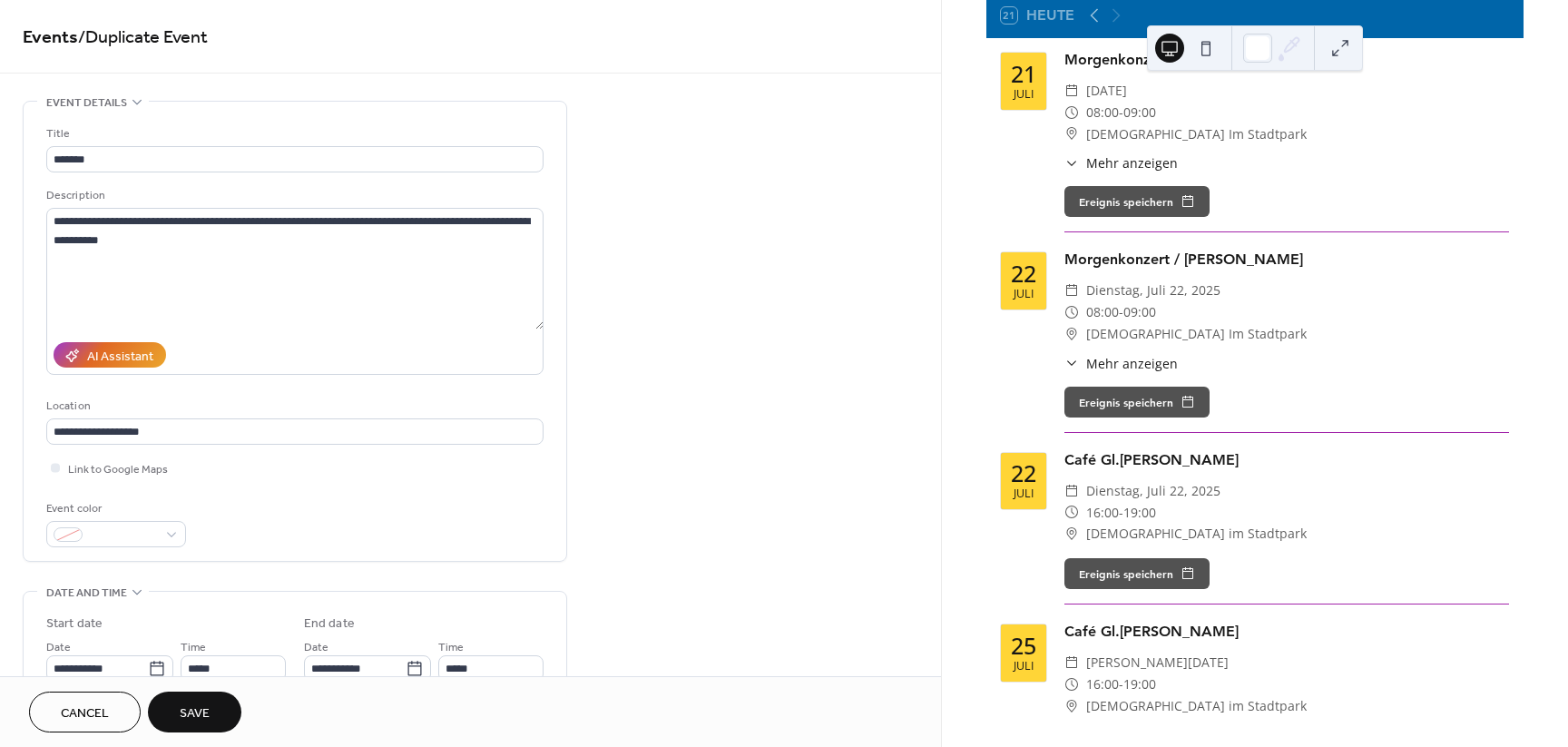 click on "Cancel" at bounding box center (84, 713) 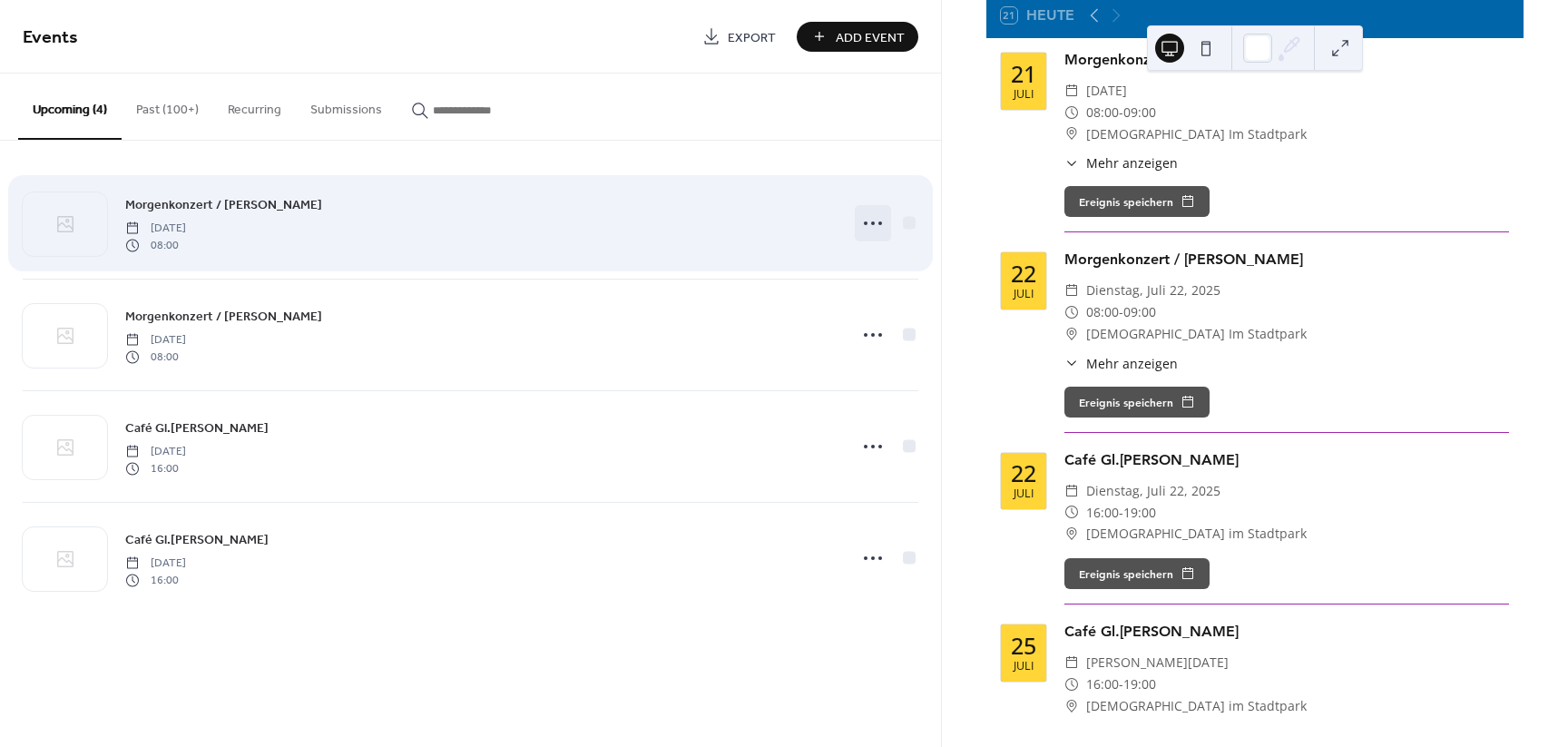 click 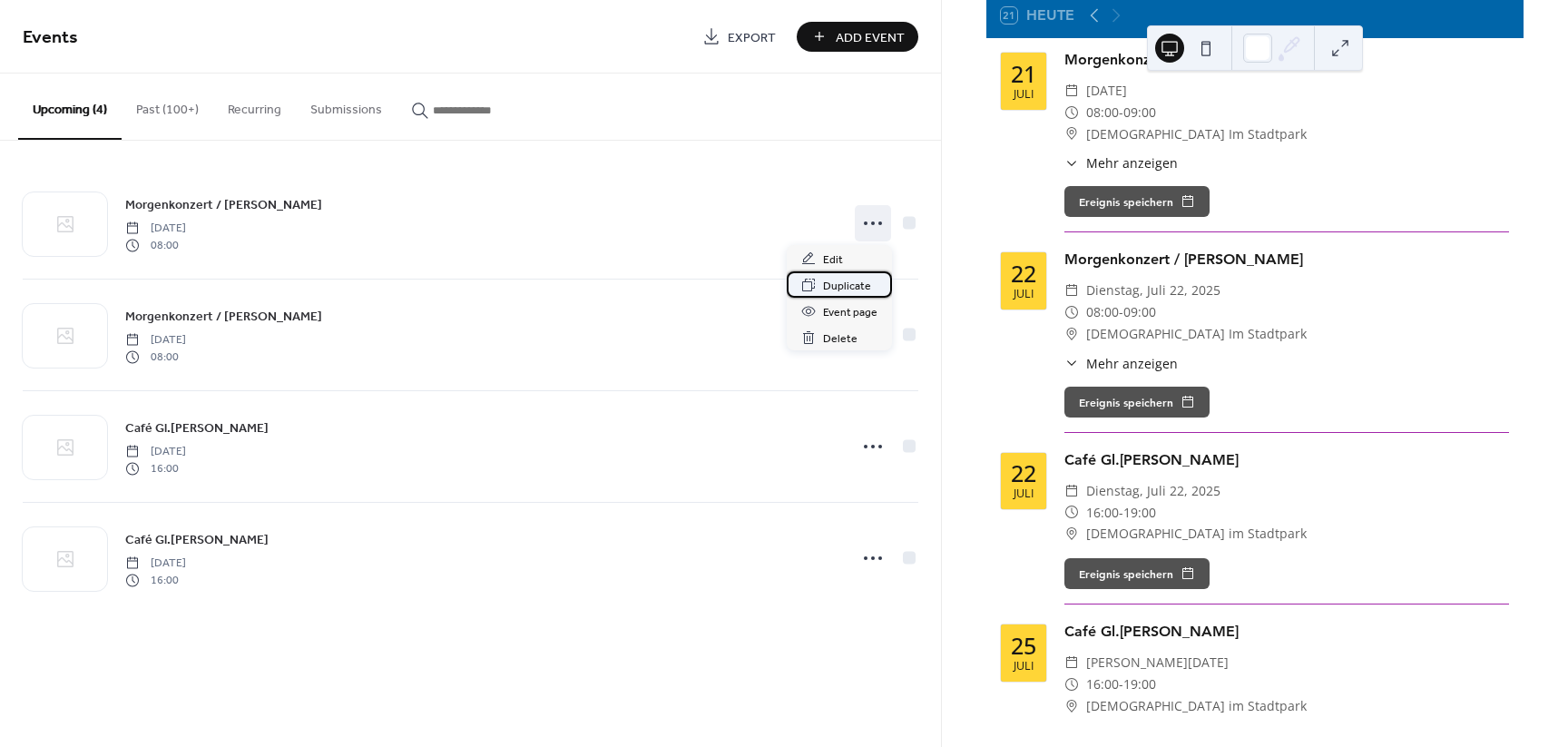 click on "Duplicate" at bounding box center (847, 286) 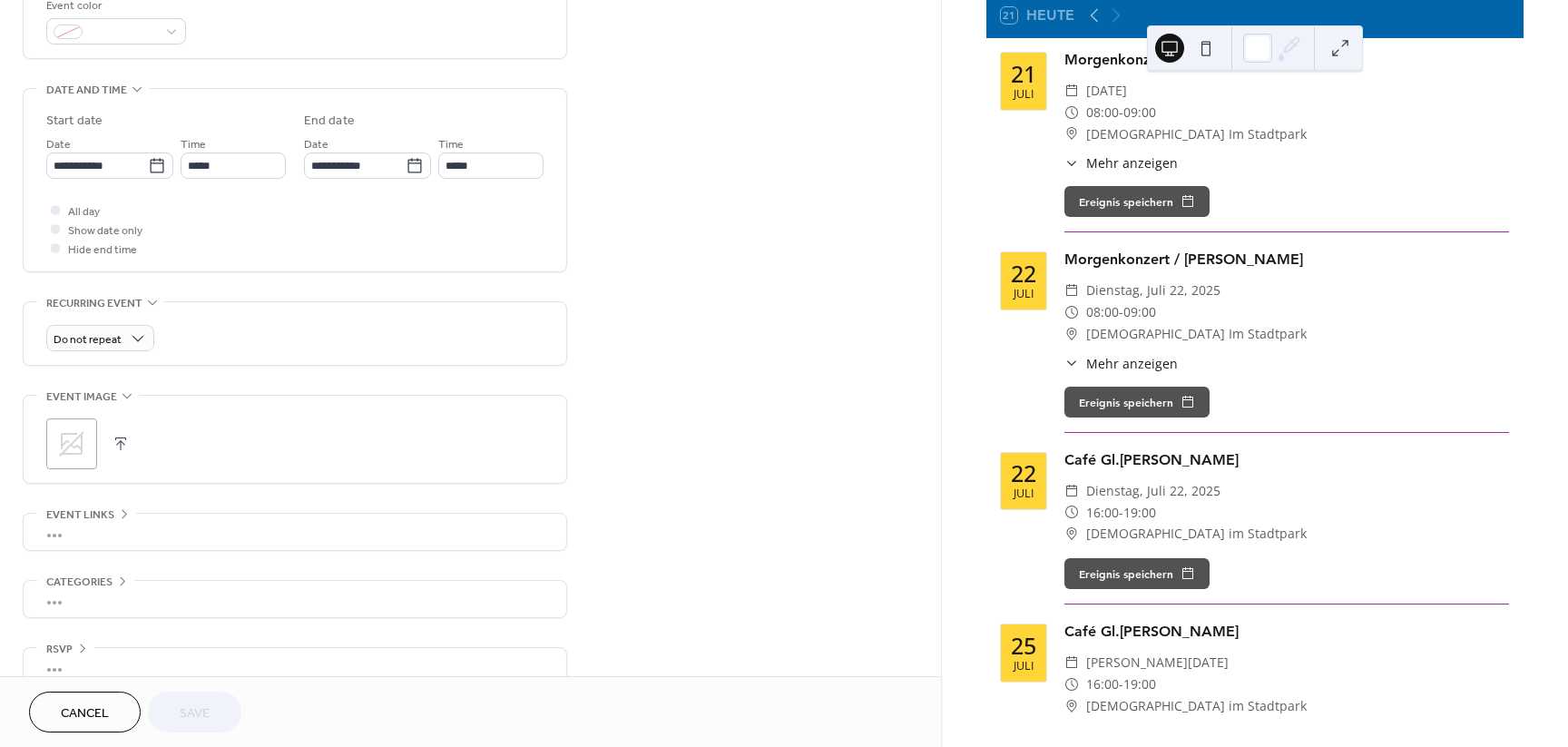 scroll, scrollTop: 530, scrollLeft: 0, axis: vertical 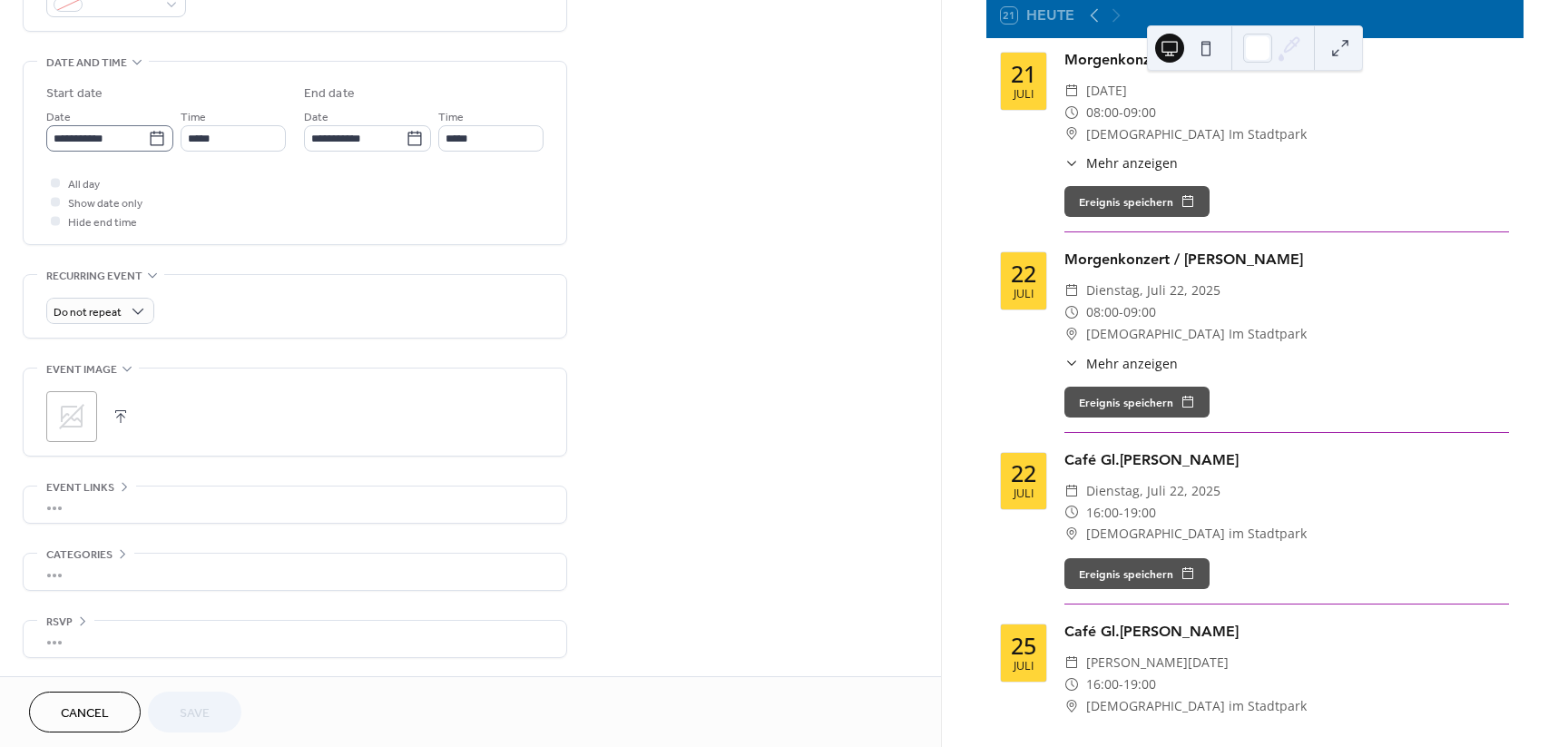 click 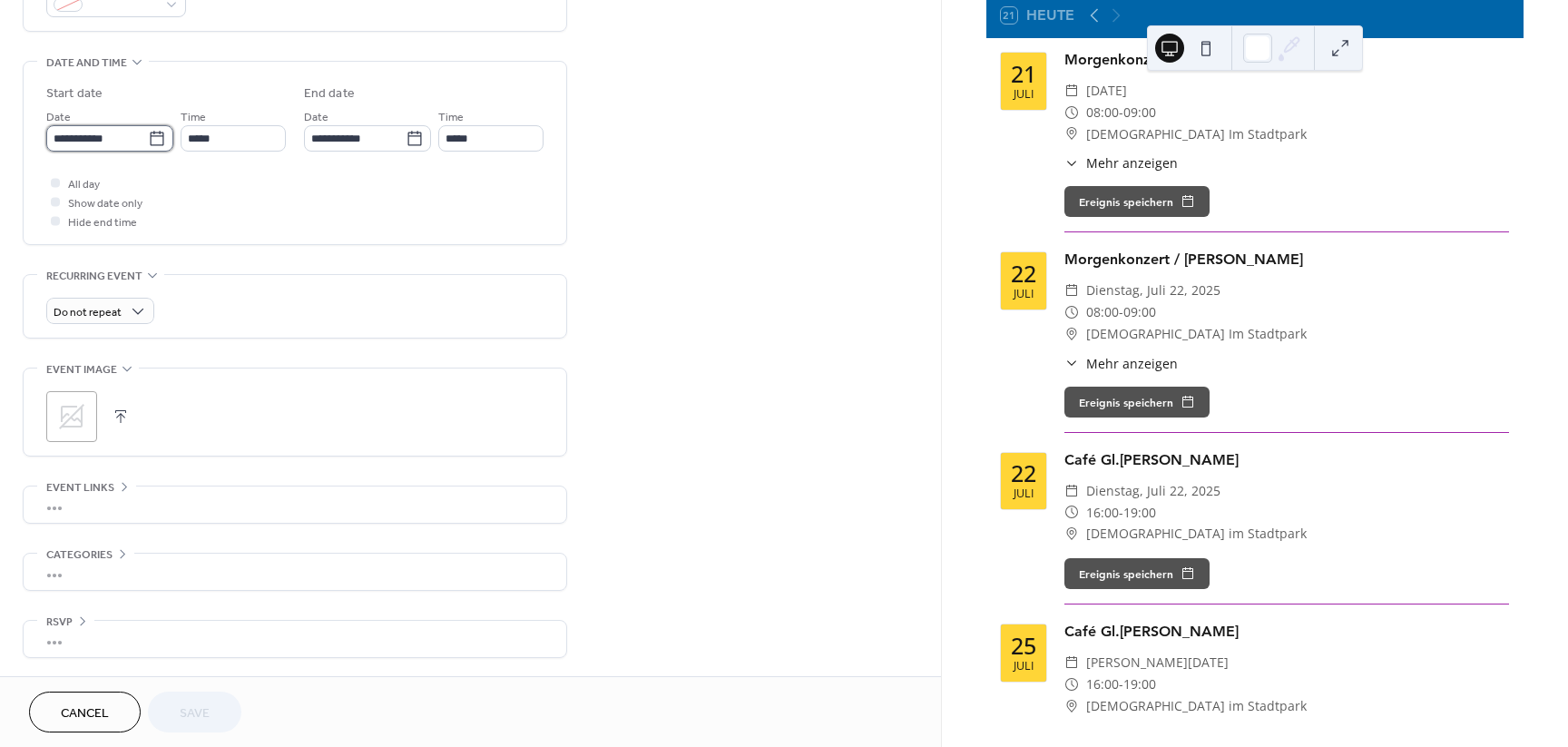 click on "**********" at bounding box center [97, 138] 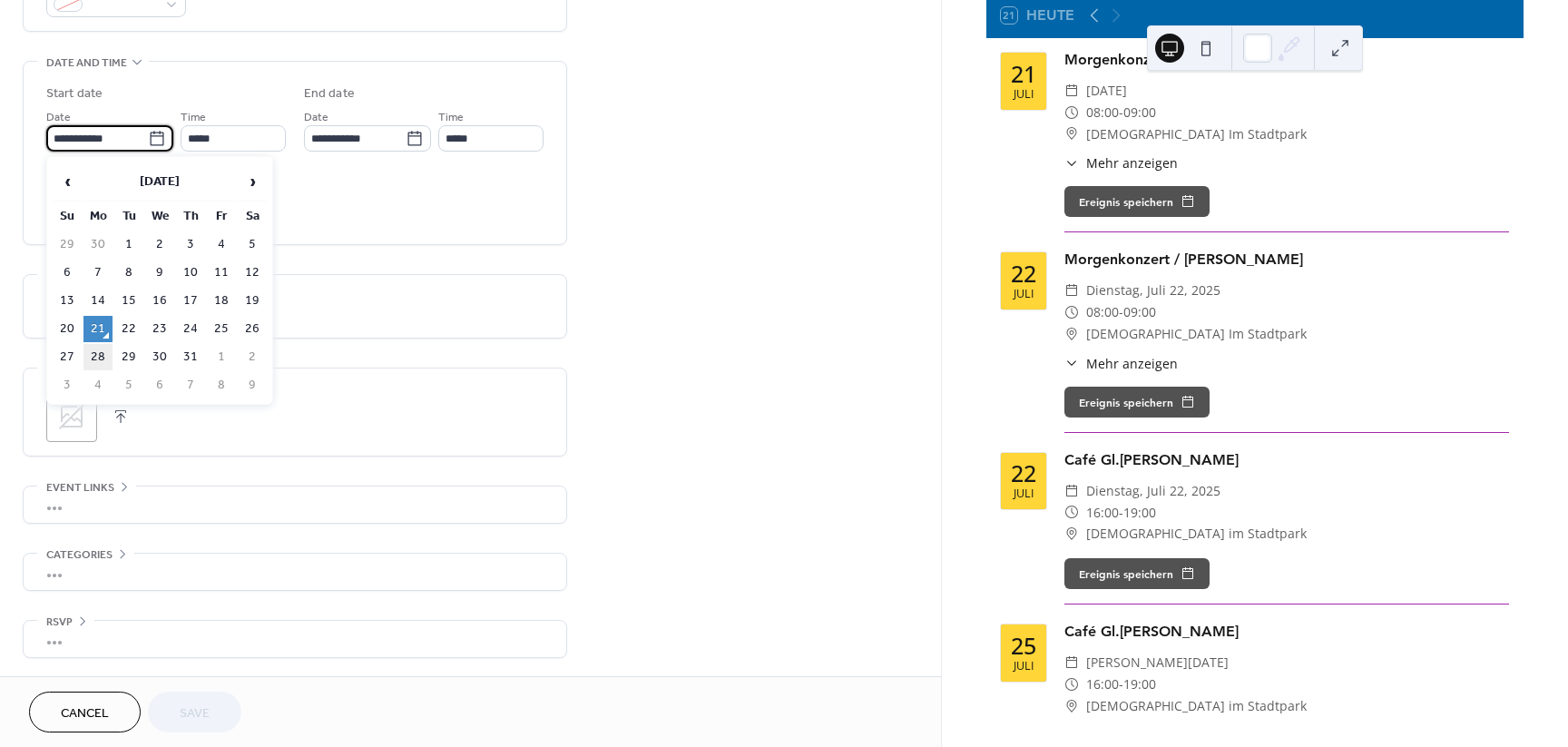 click on "28" at bounding box center (98, 357) 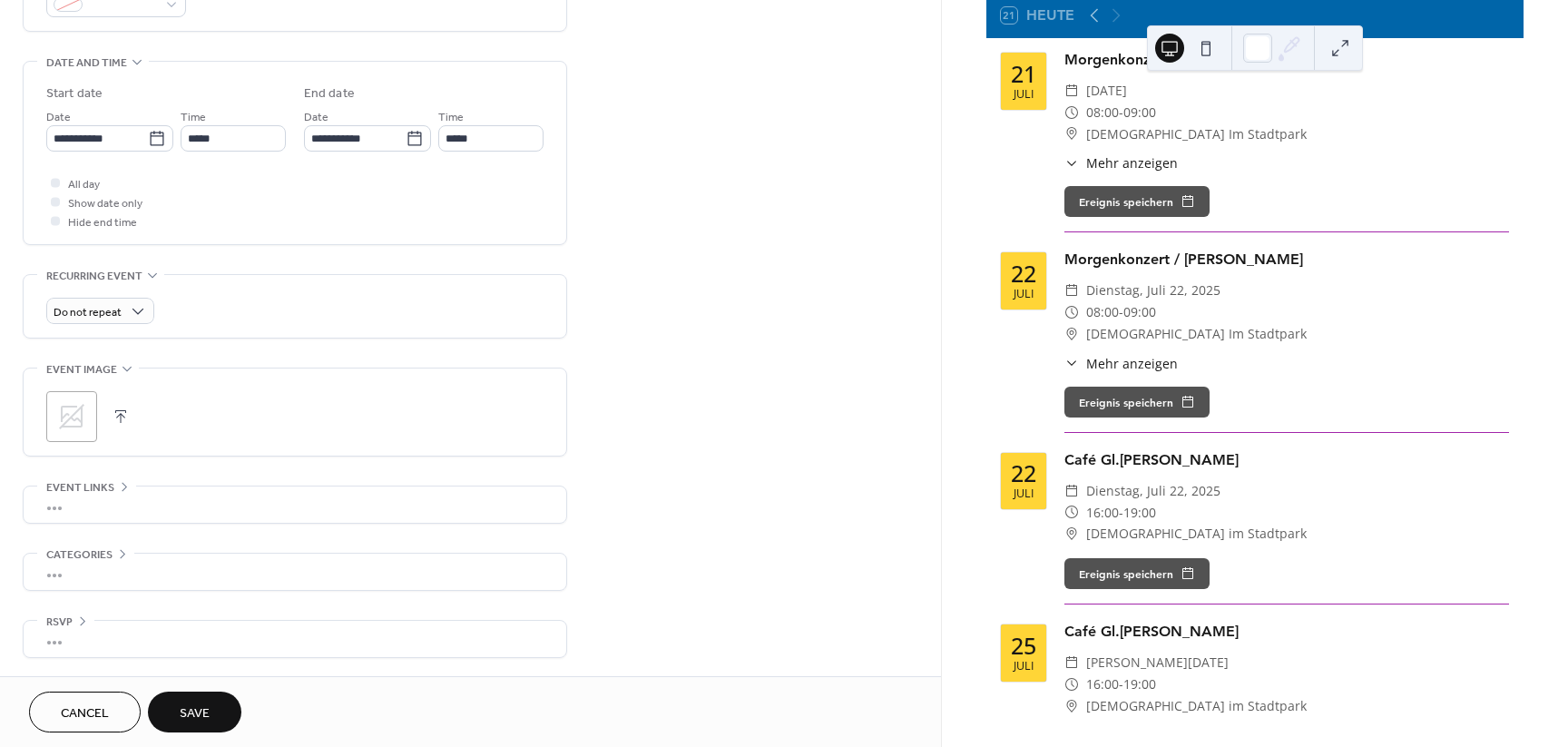 click on "Save" at bounding box center (194, 713) 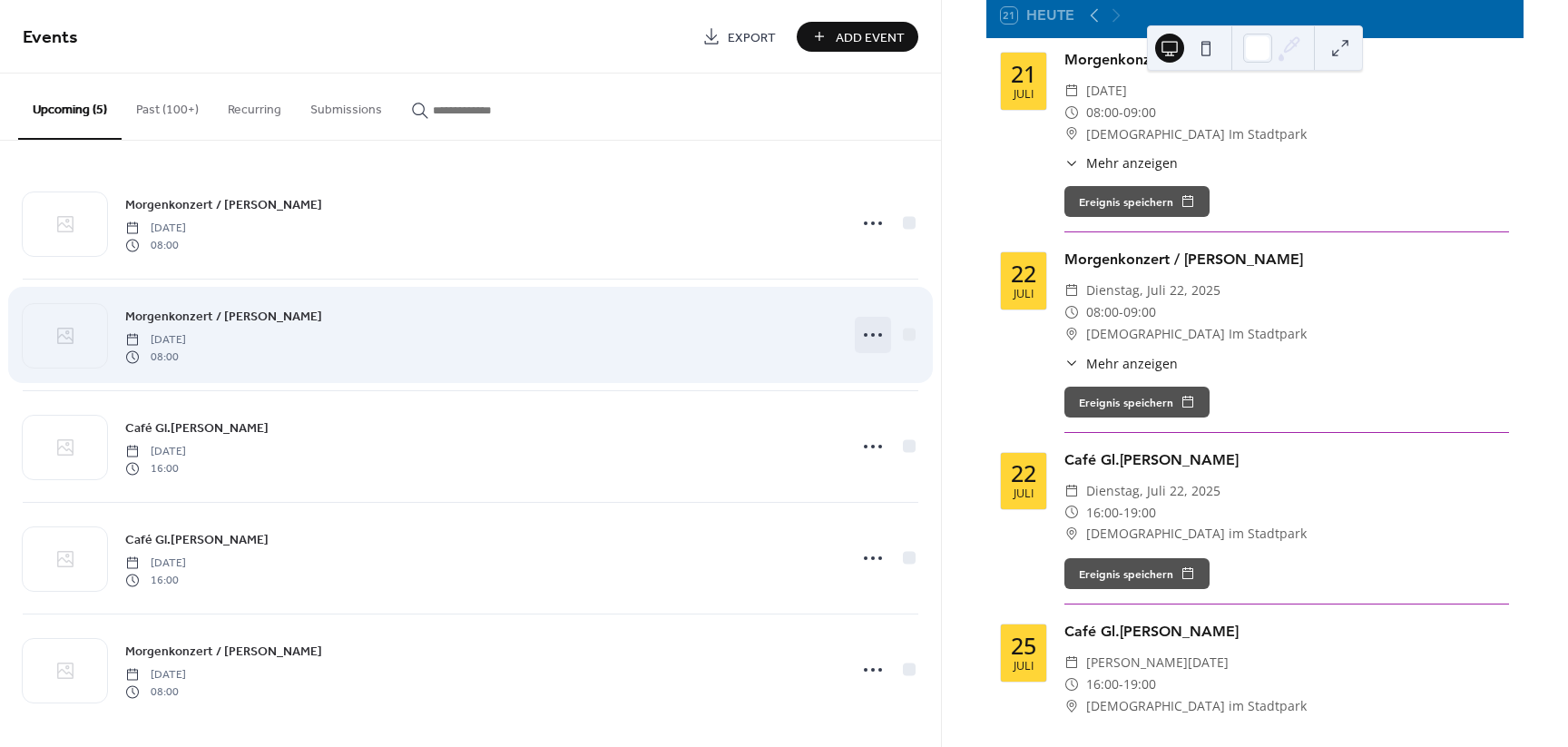 click 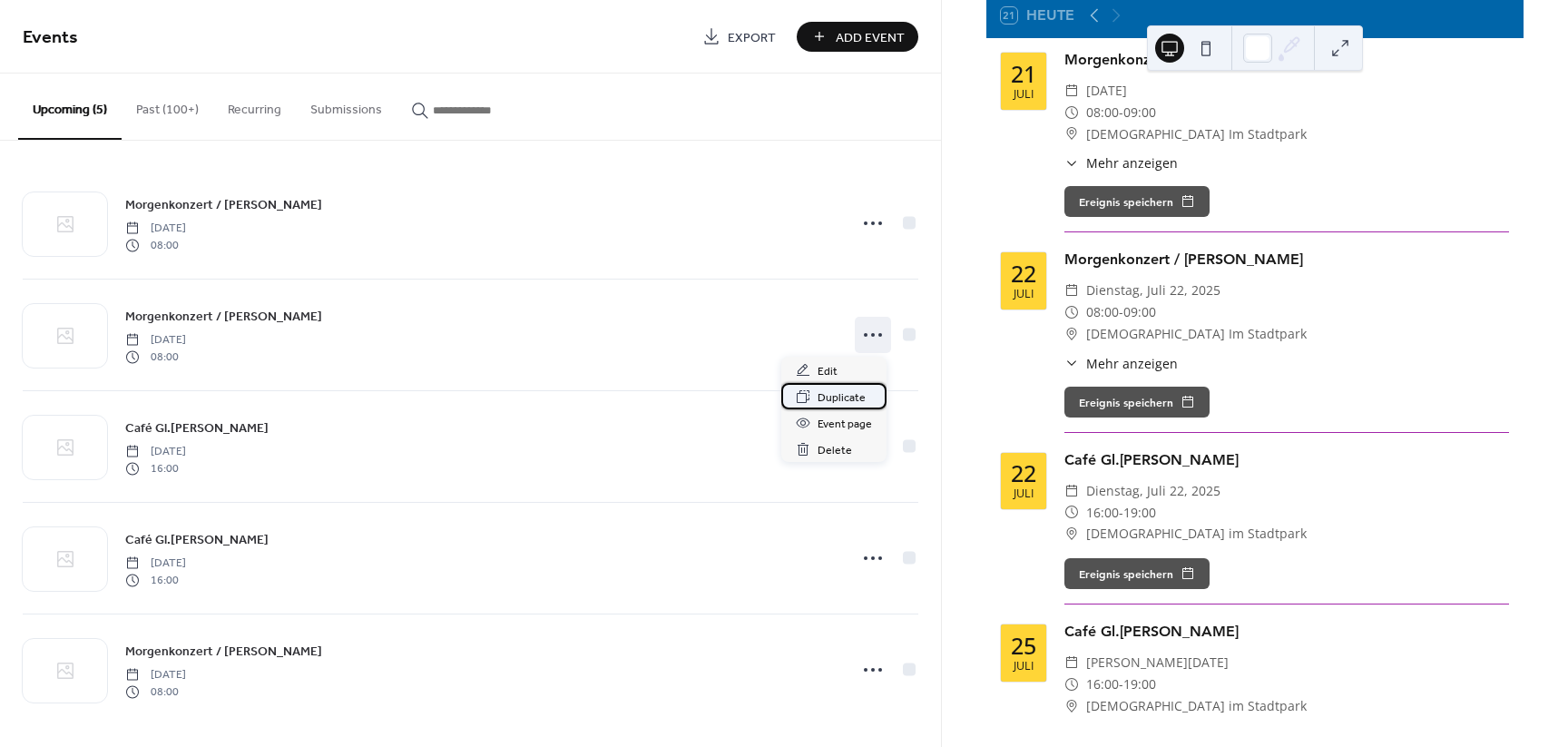 click on "Duplicate" at bounding box center [841, 398] 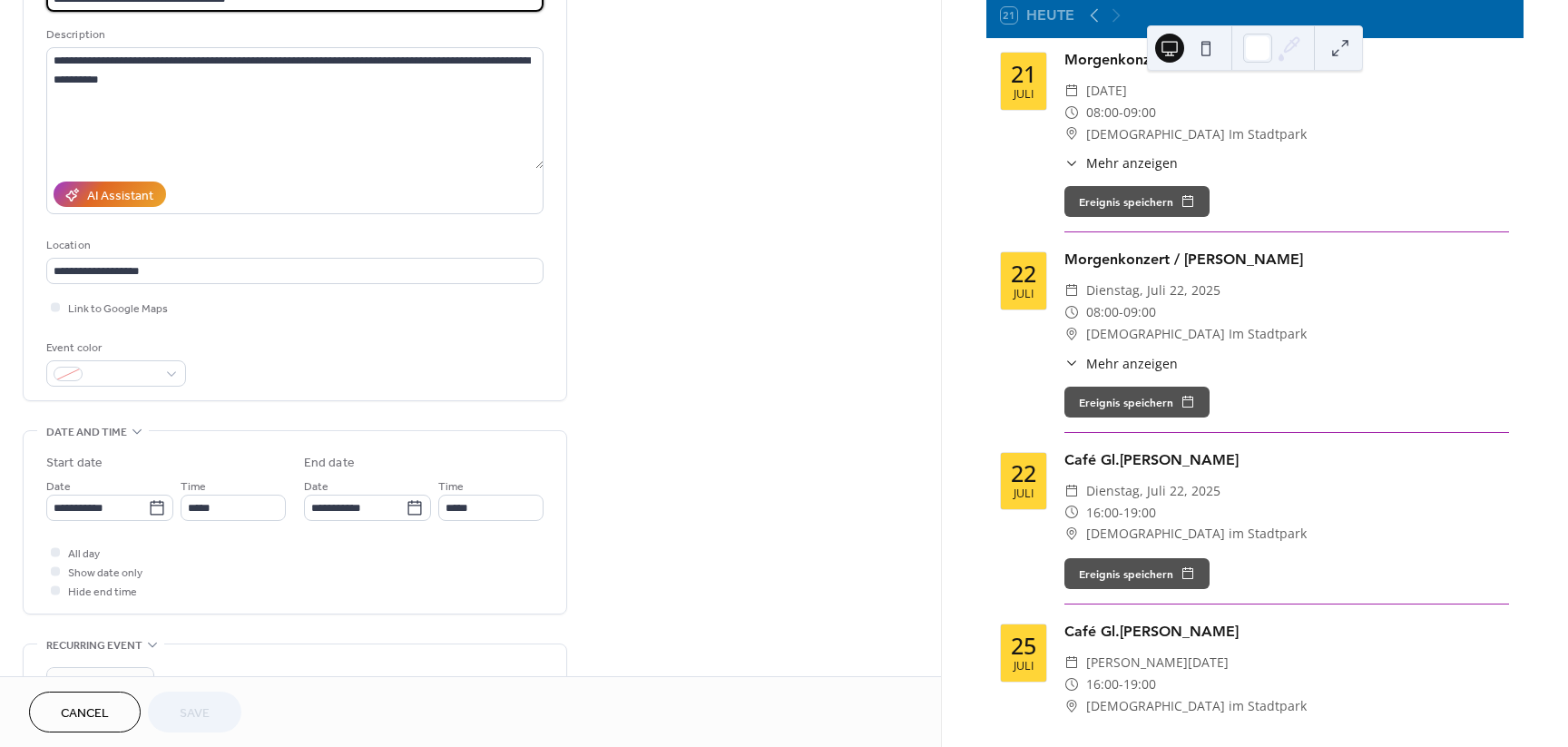 scroll, scrollTop: 227, scrollLeft: 0, axis: vertical 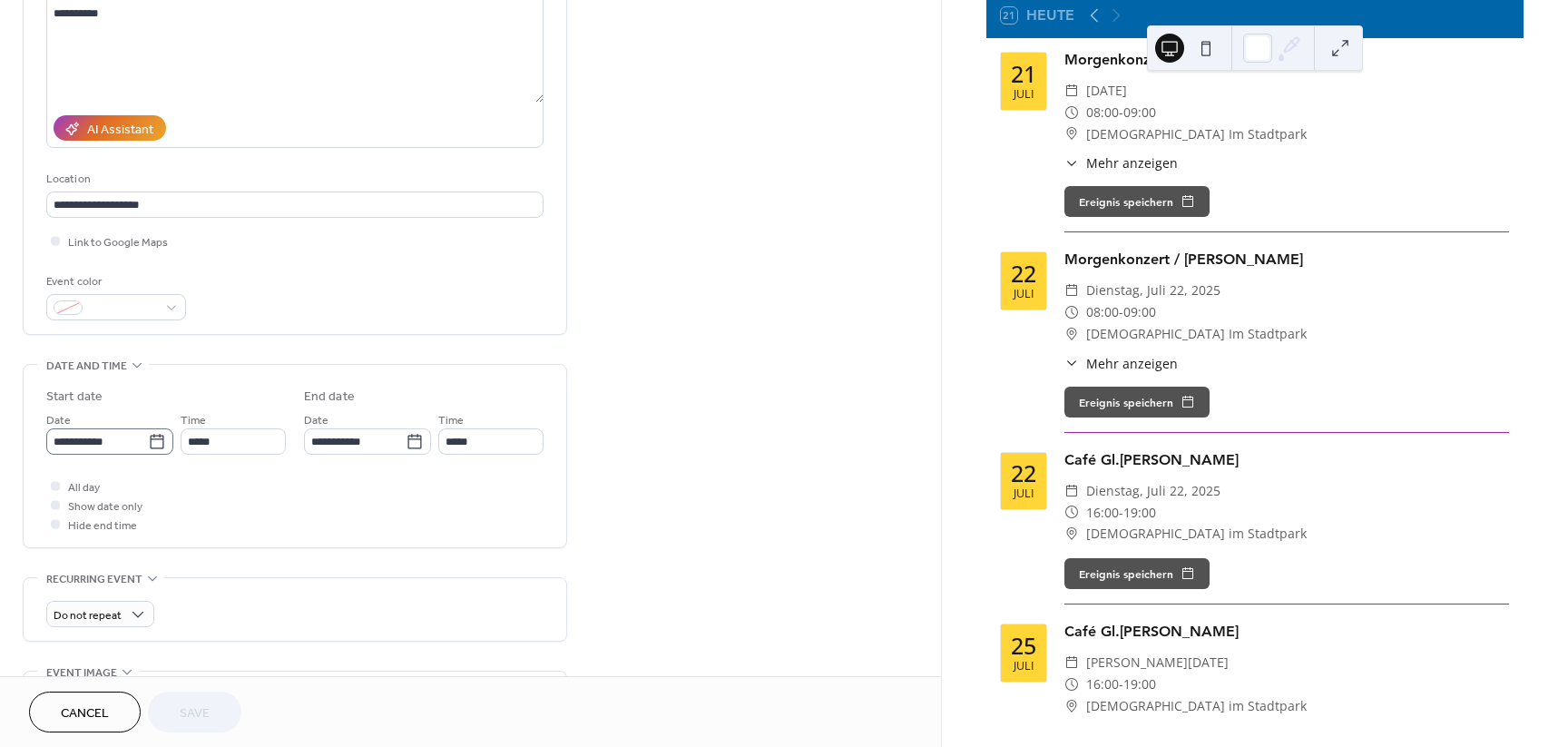 click 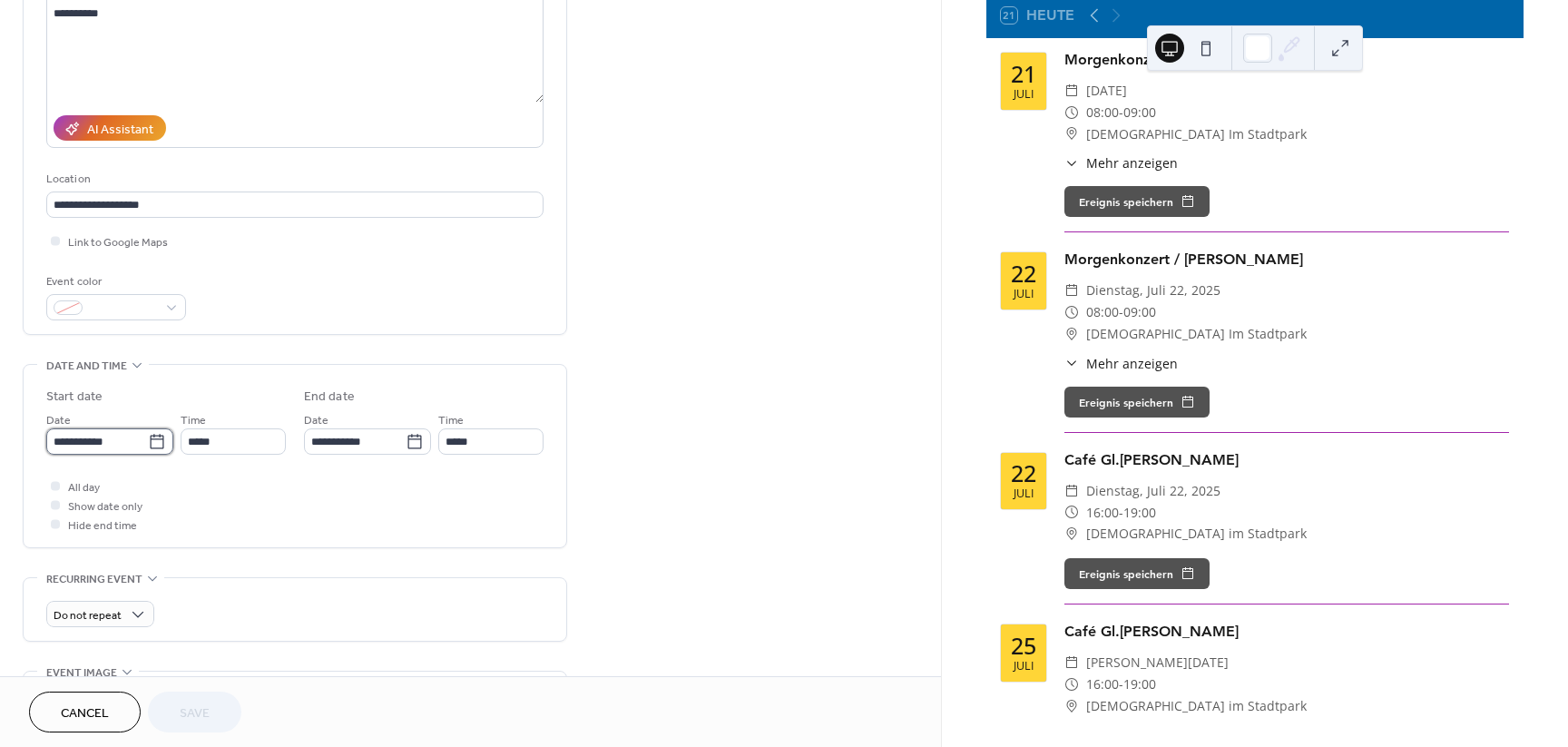click on "**********" at bounding box center [97, 441] 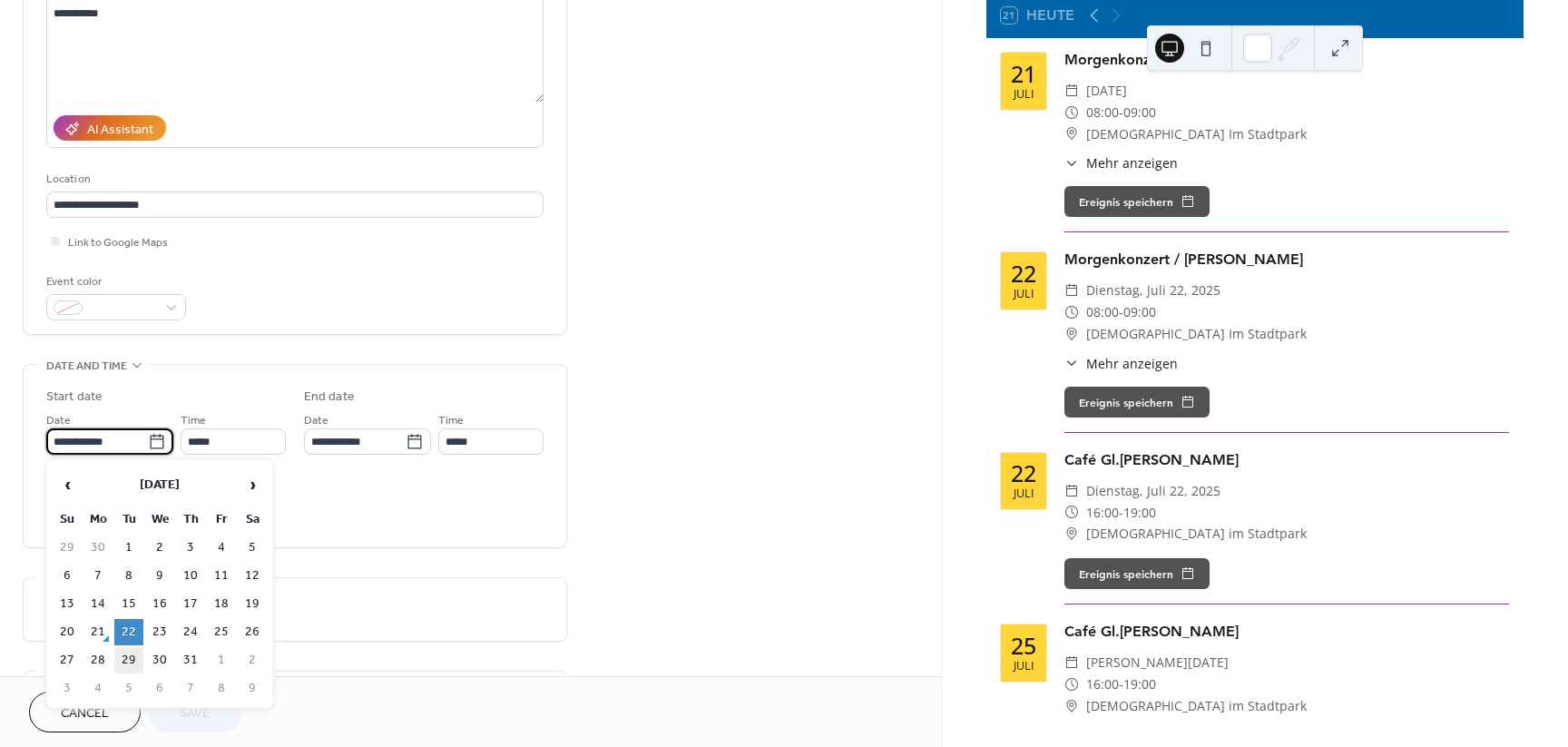 click on "29" at bounding box center (129, 660) 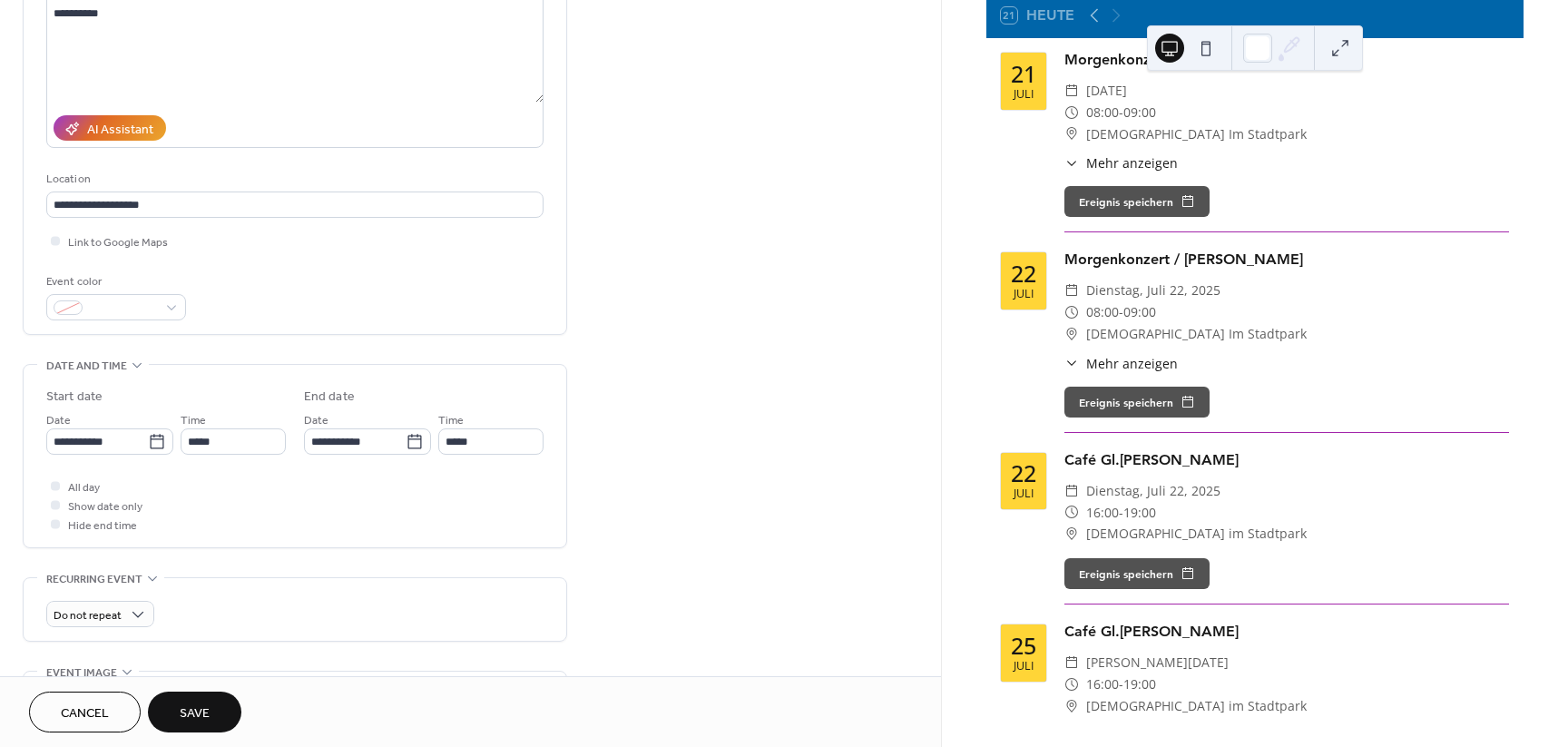 type on "**********" 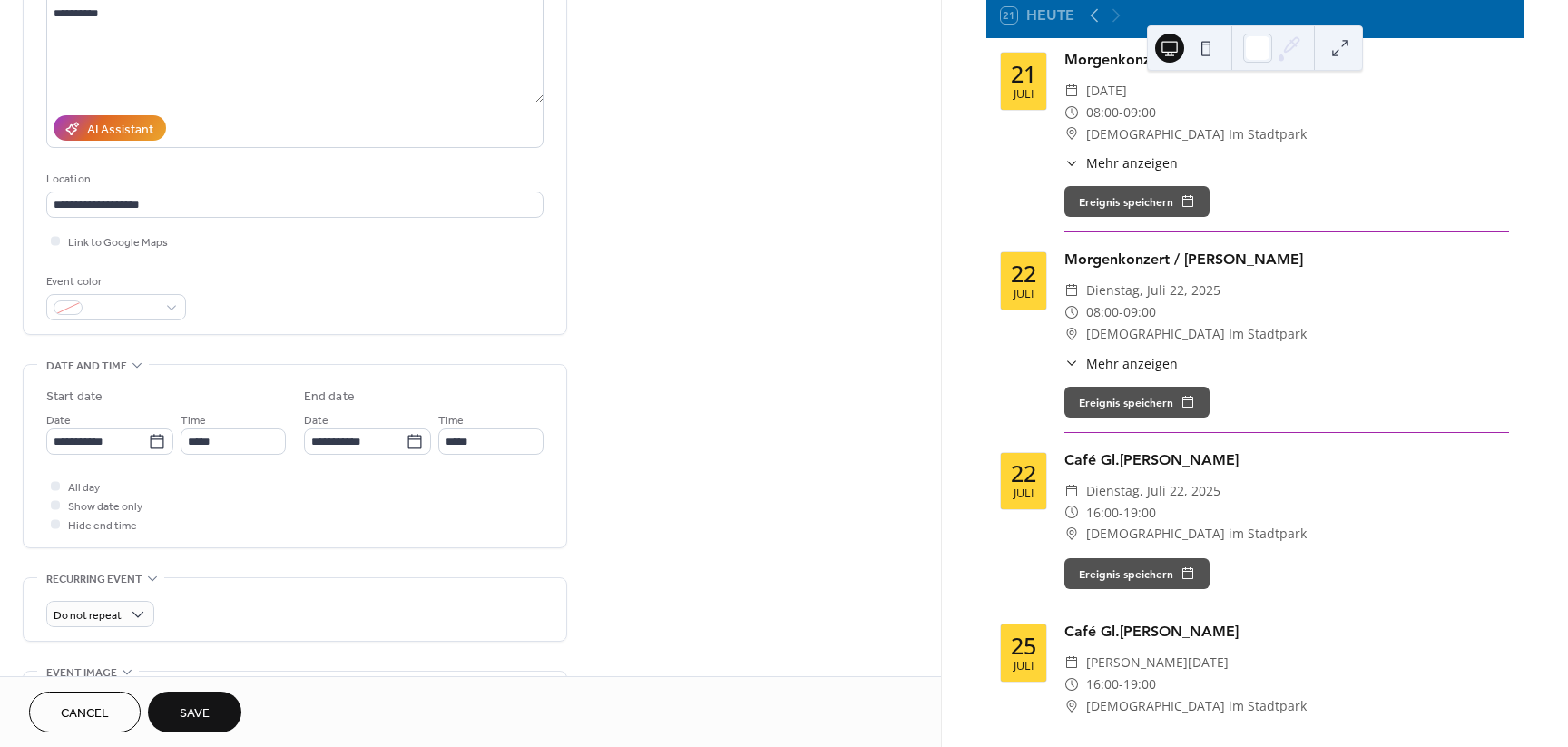 type on "**********" 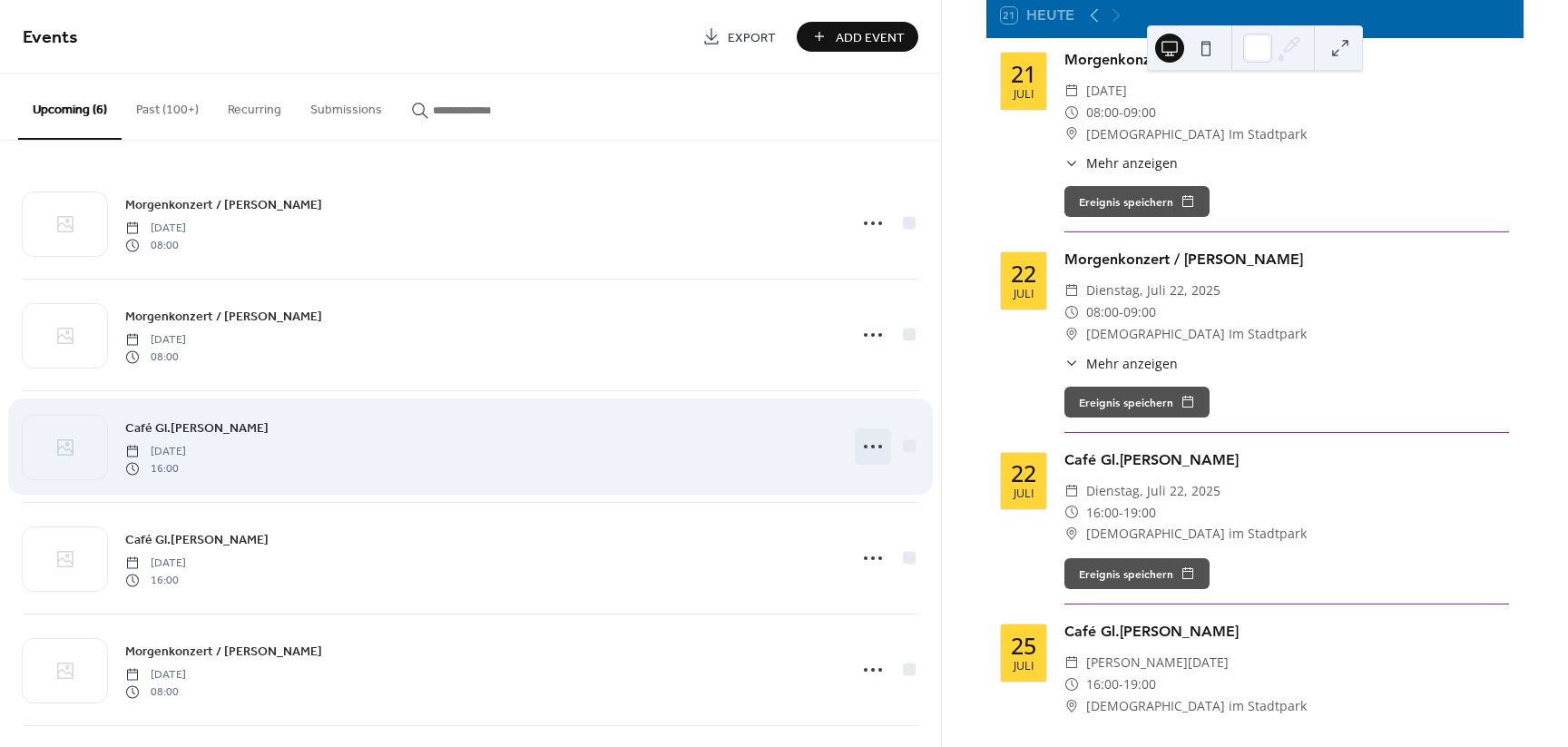 click 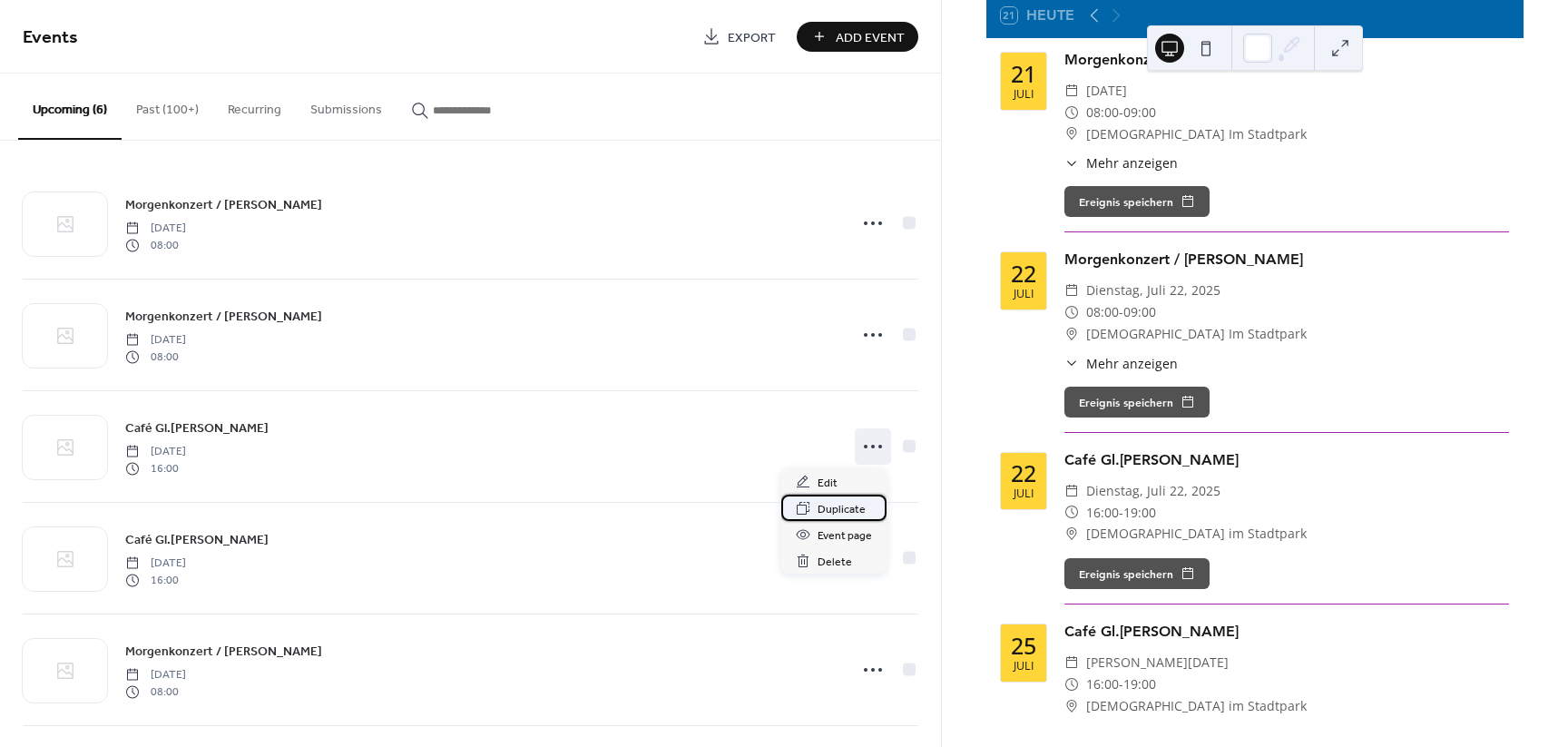 click on "Duplicate" at bounding box center (841, 509) 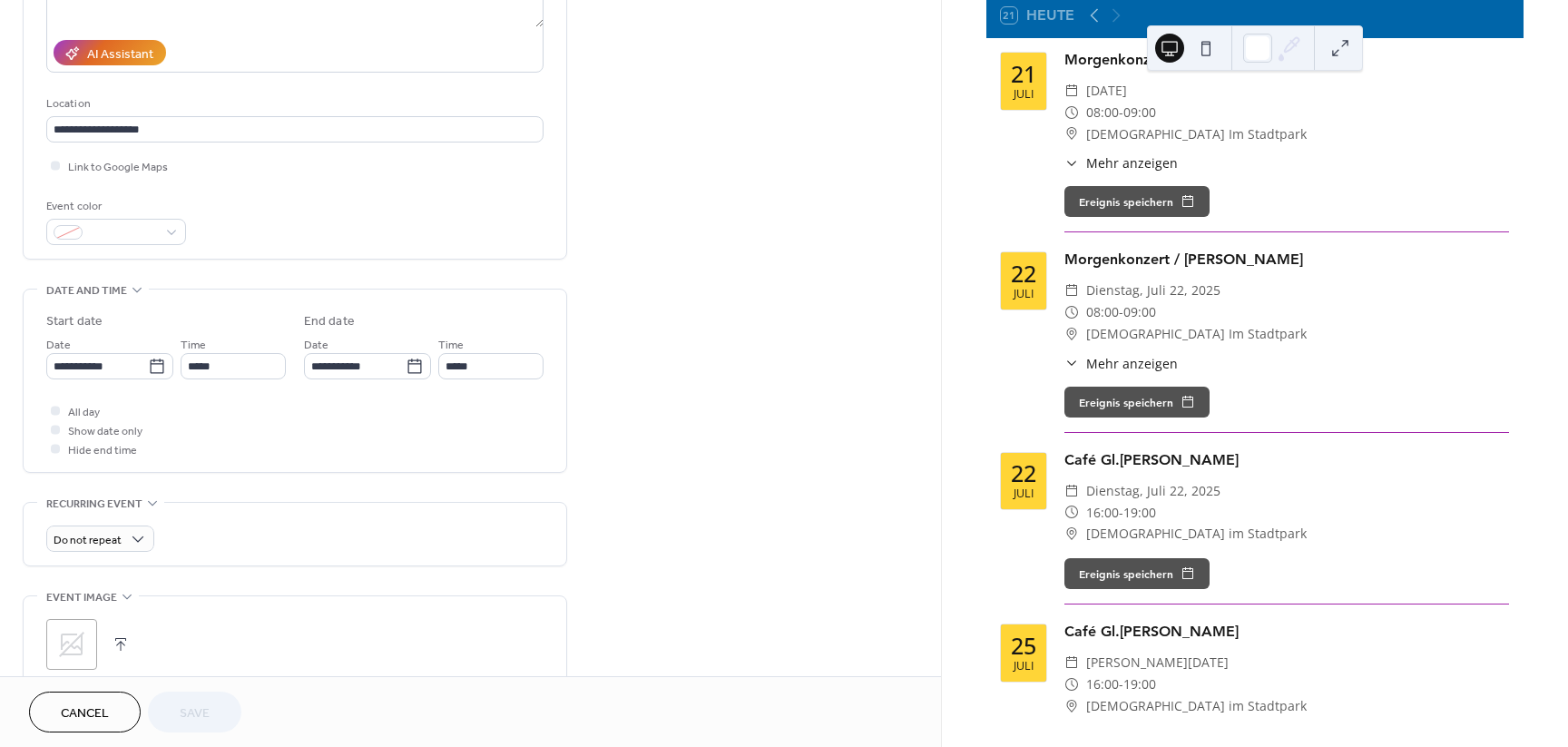scroll, scrollTop: 340, scrollLeft: 0, axis: vertical 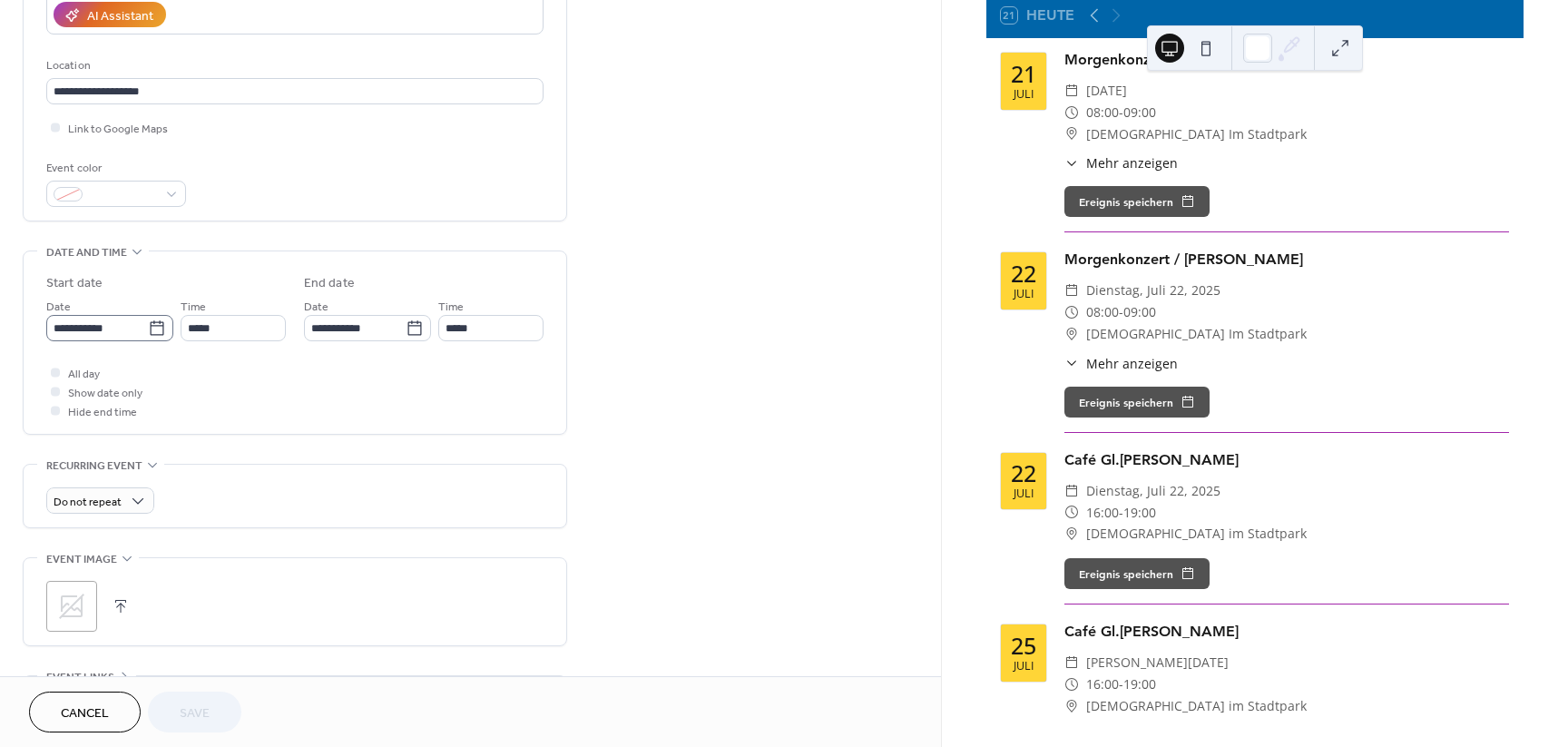click 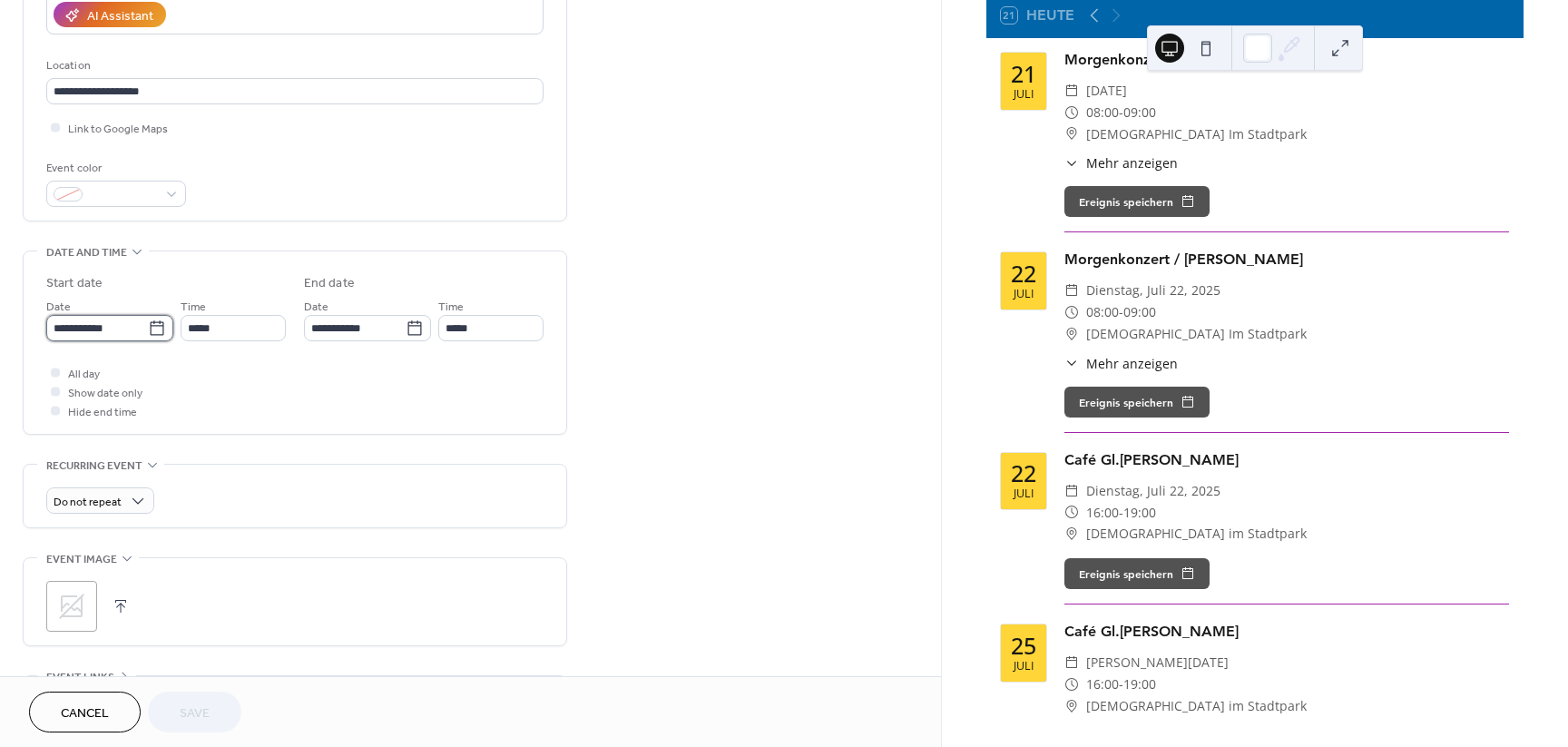 click on "**********" at bounding box center (97, 328) 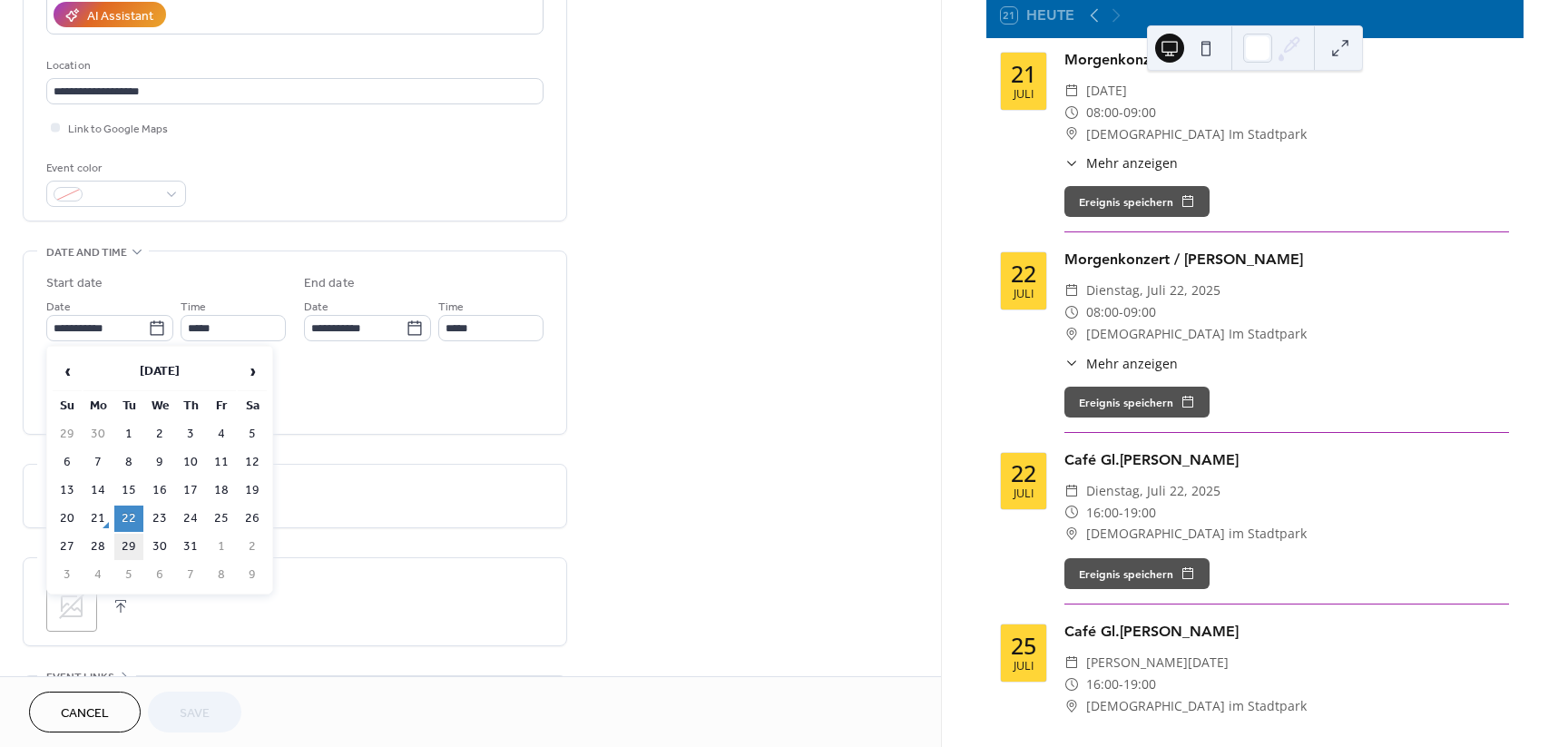 click on "29" at bounding box center (129, 546) 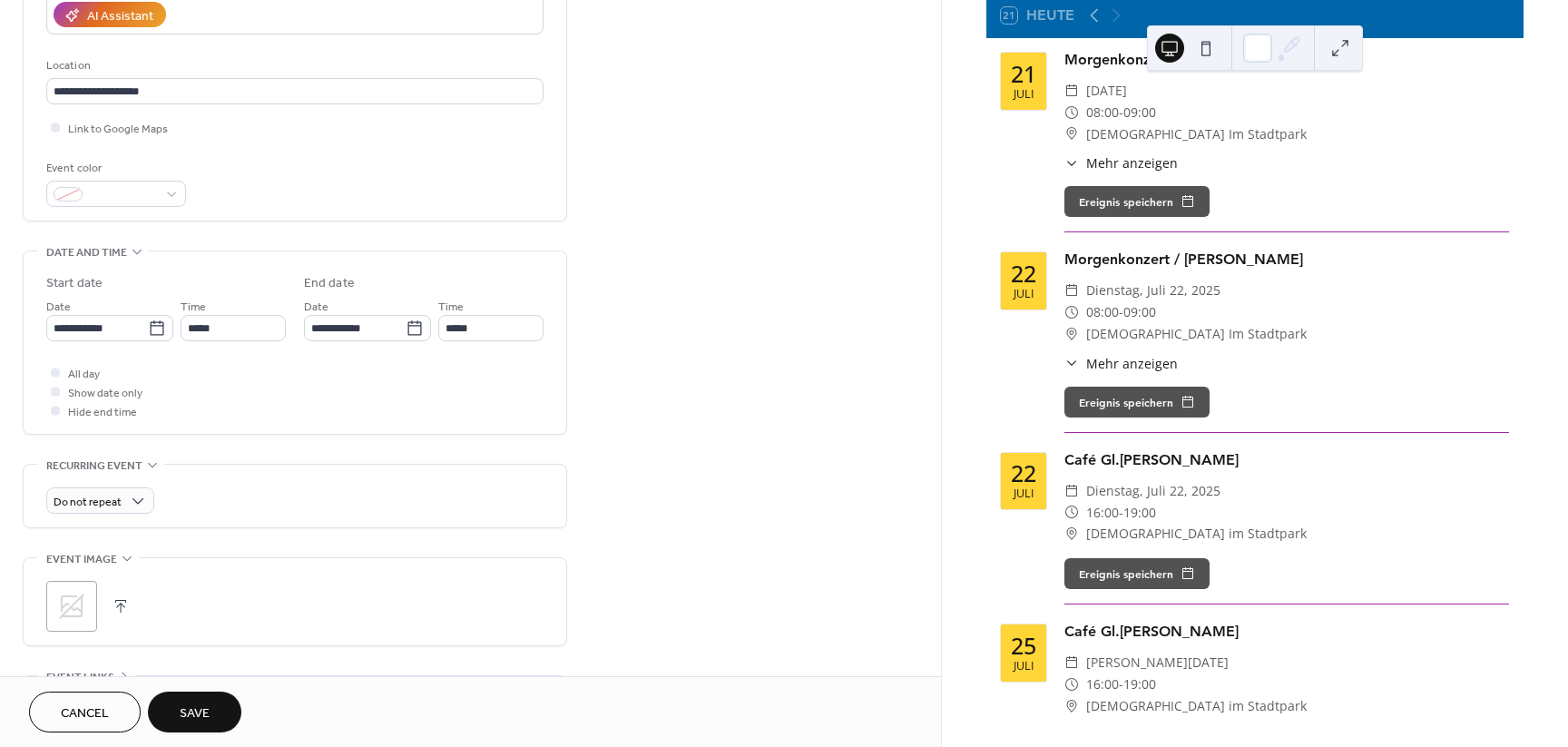 click on "Save" at bounding box center [194, 713] 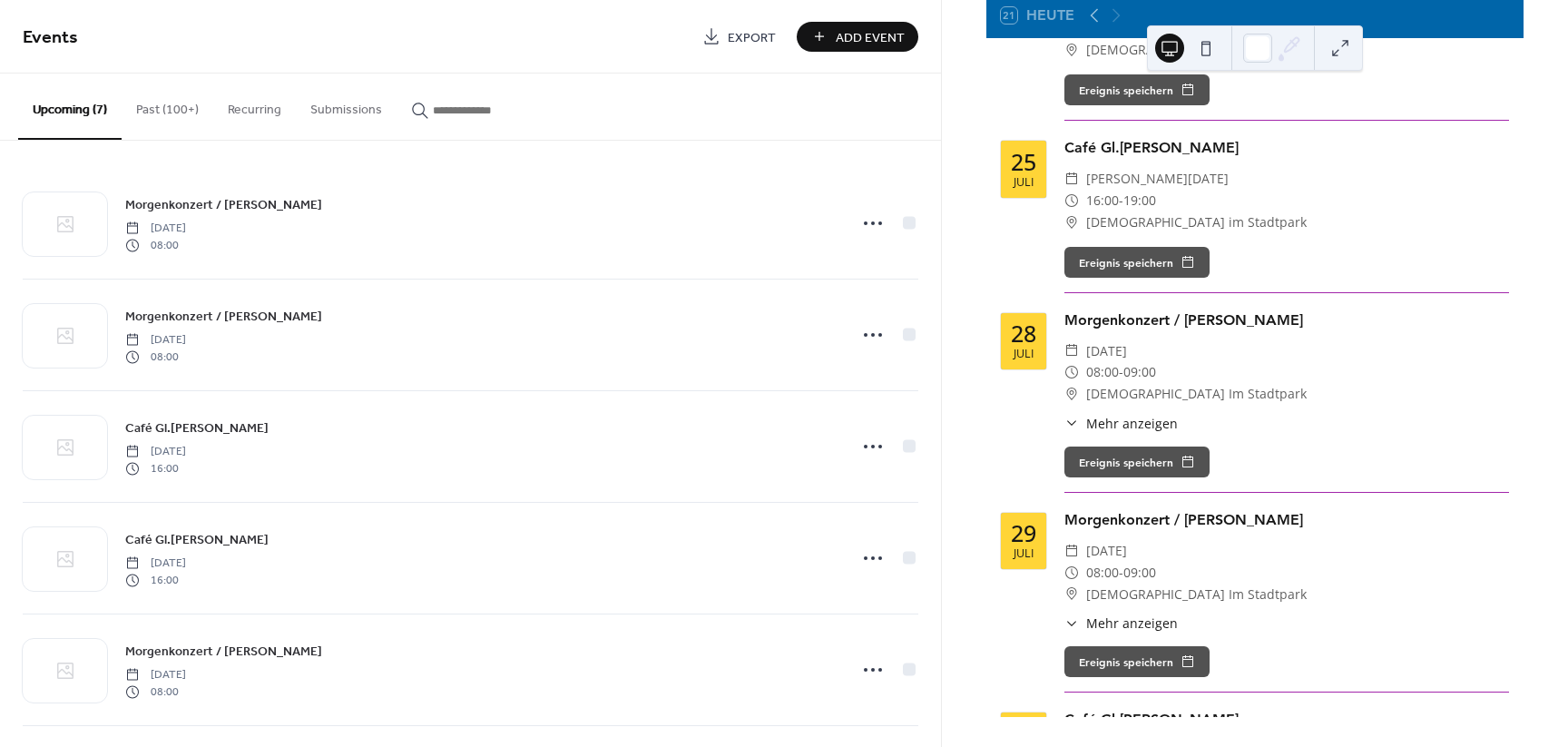 scroll, scrollTop: 428, scrollLeft: 0, axis: vertical 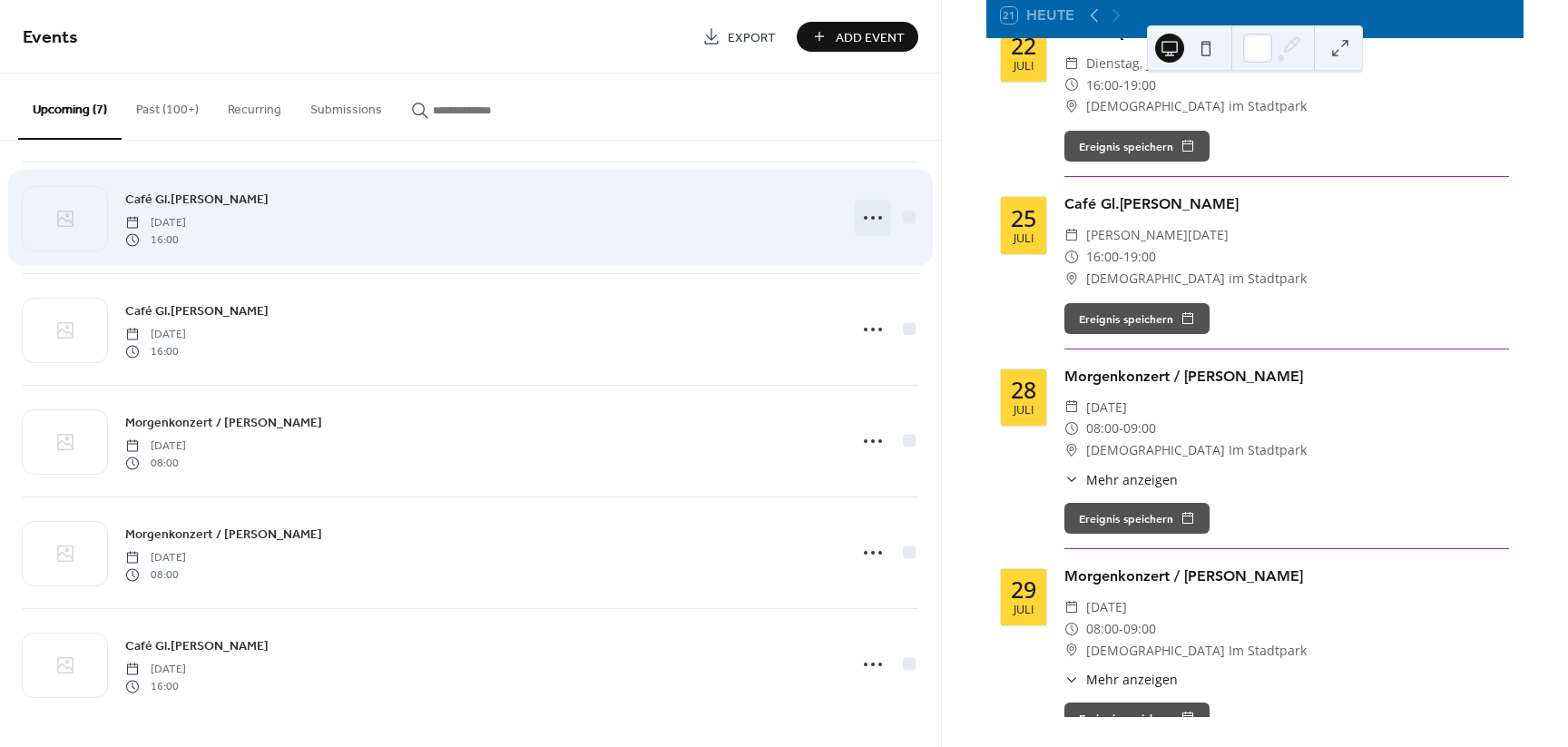 click 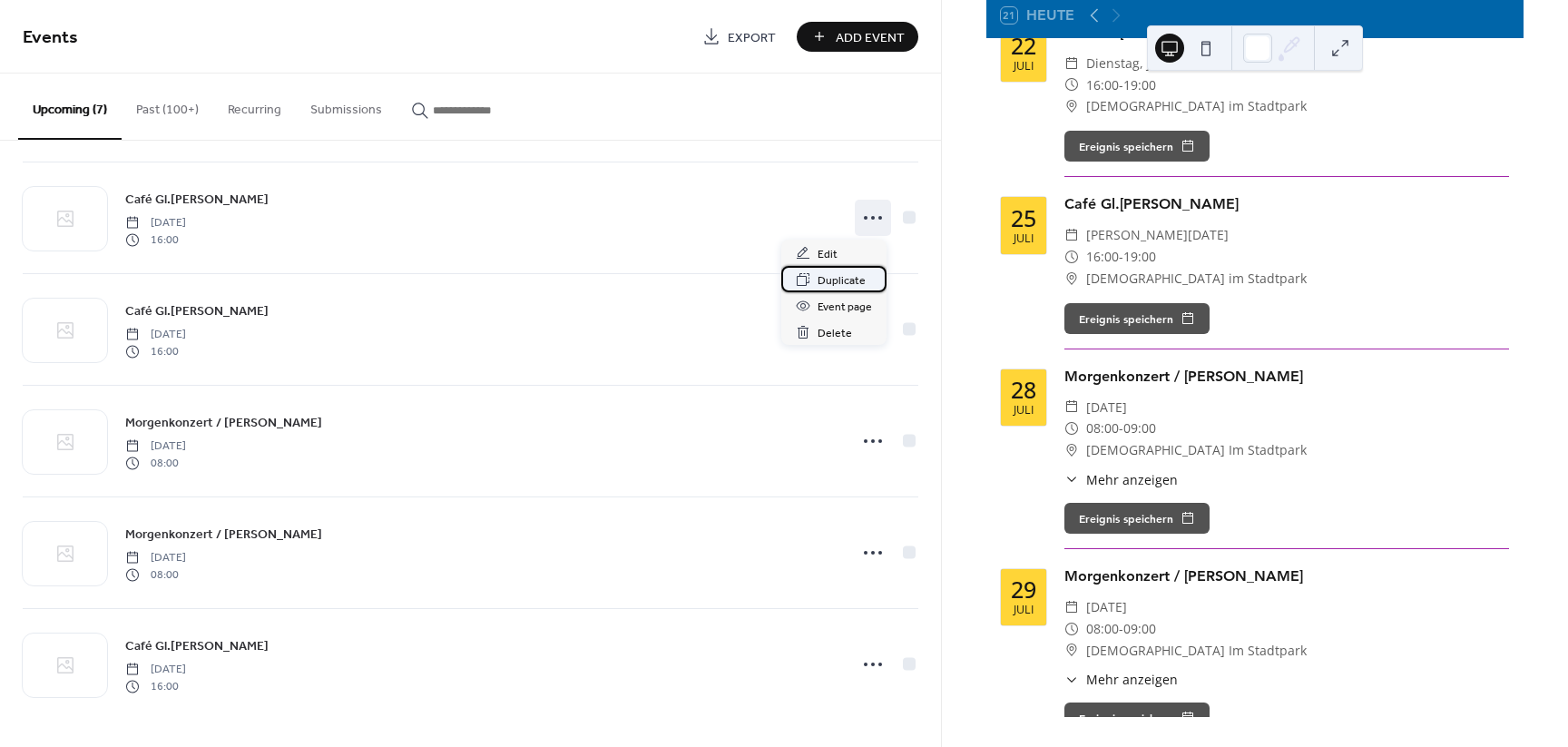 click on "Duplicate" at bounding box center [841, 280] 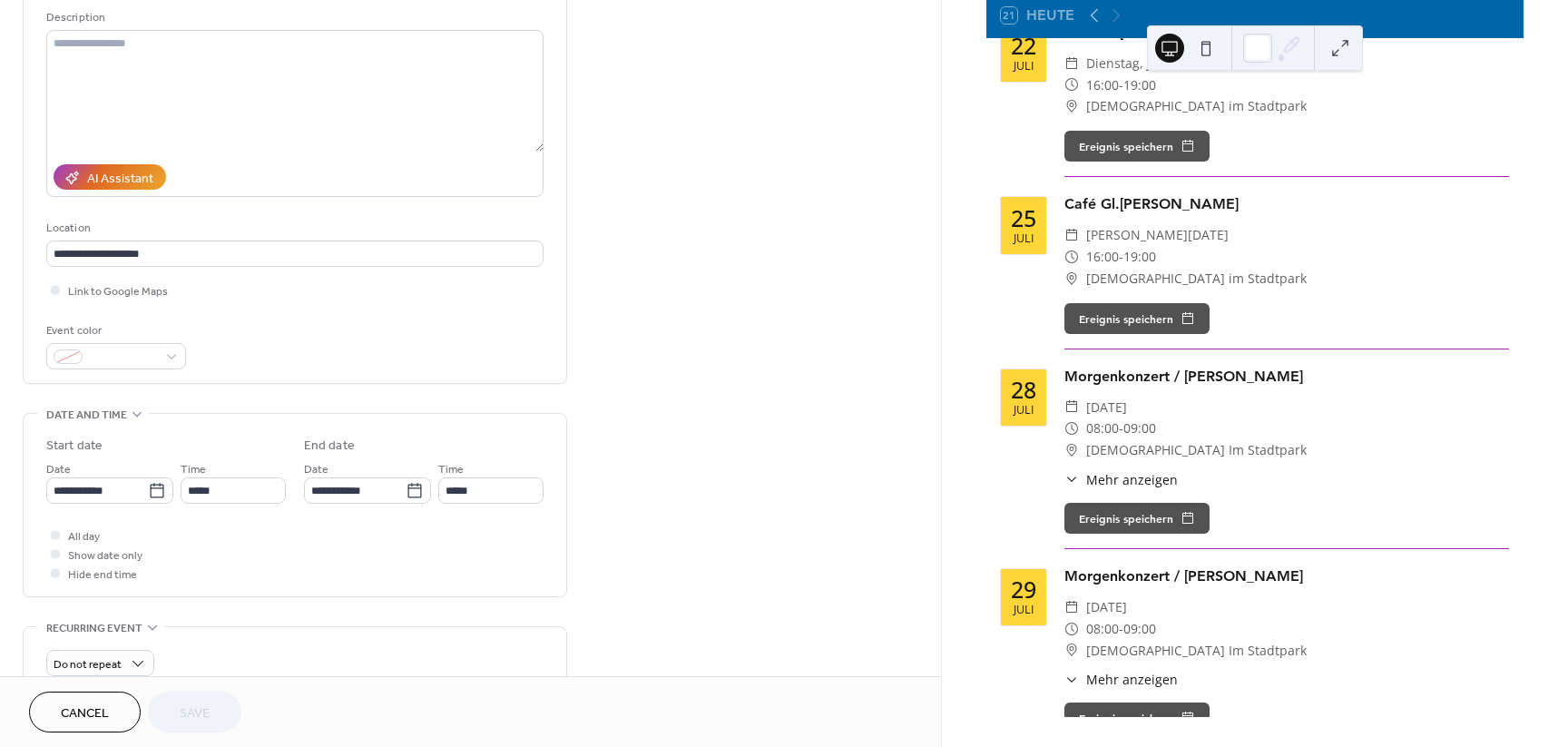 scroll, scrollTop: 454, scrollLeft: 0, axis: vertical 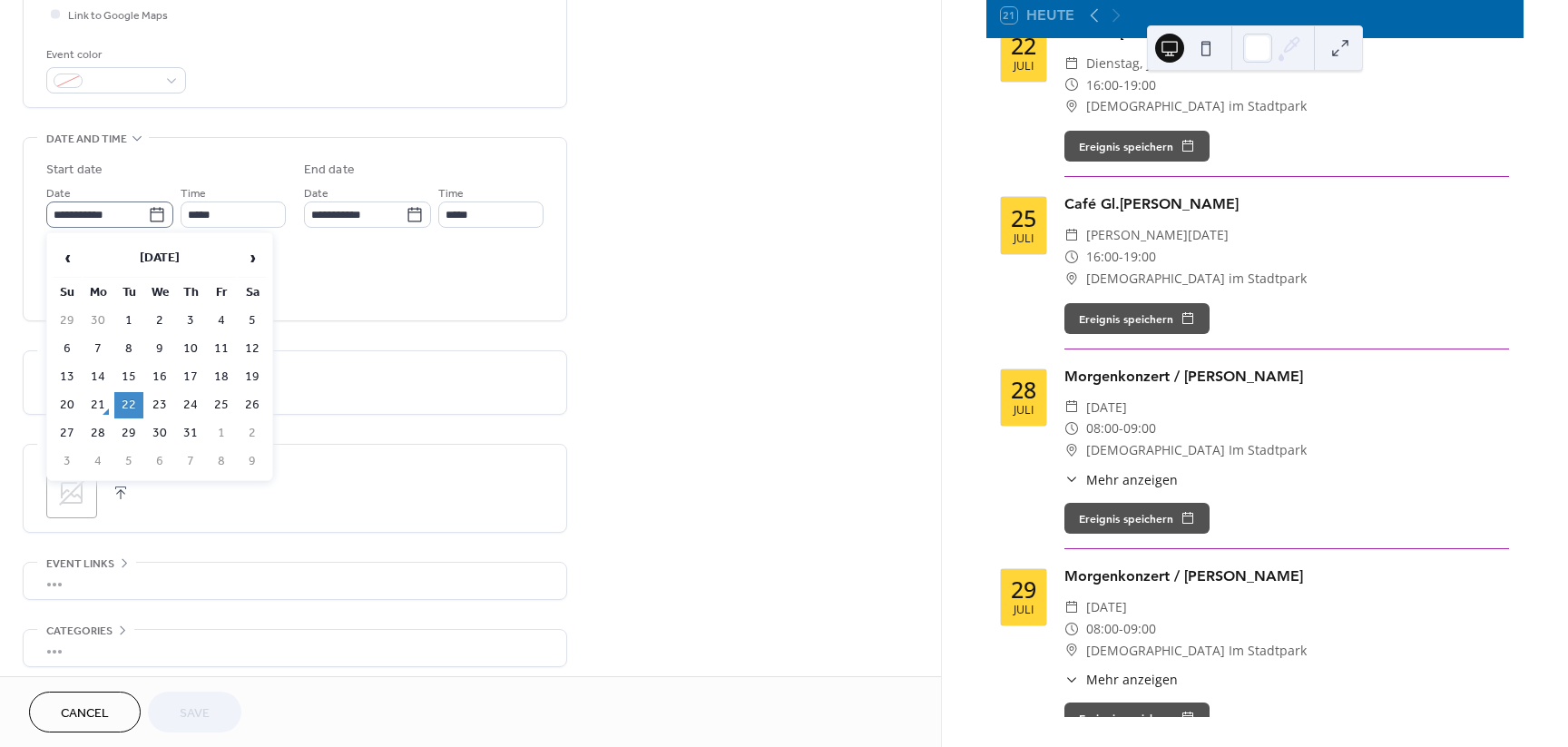click 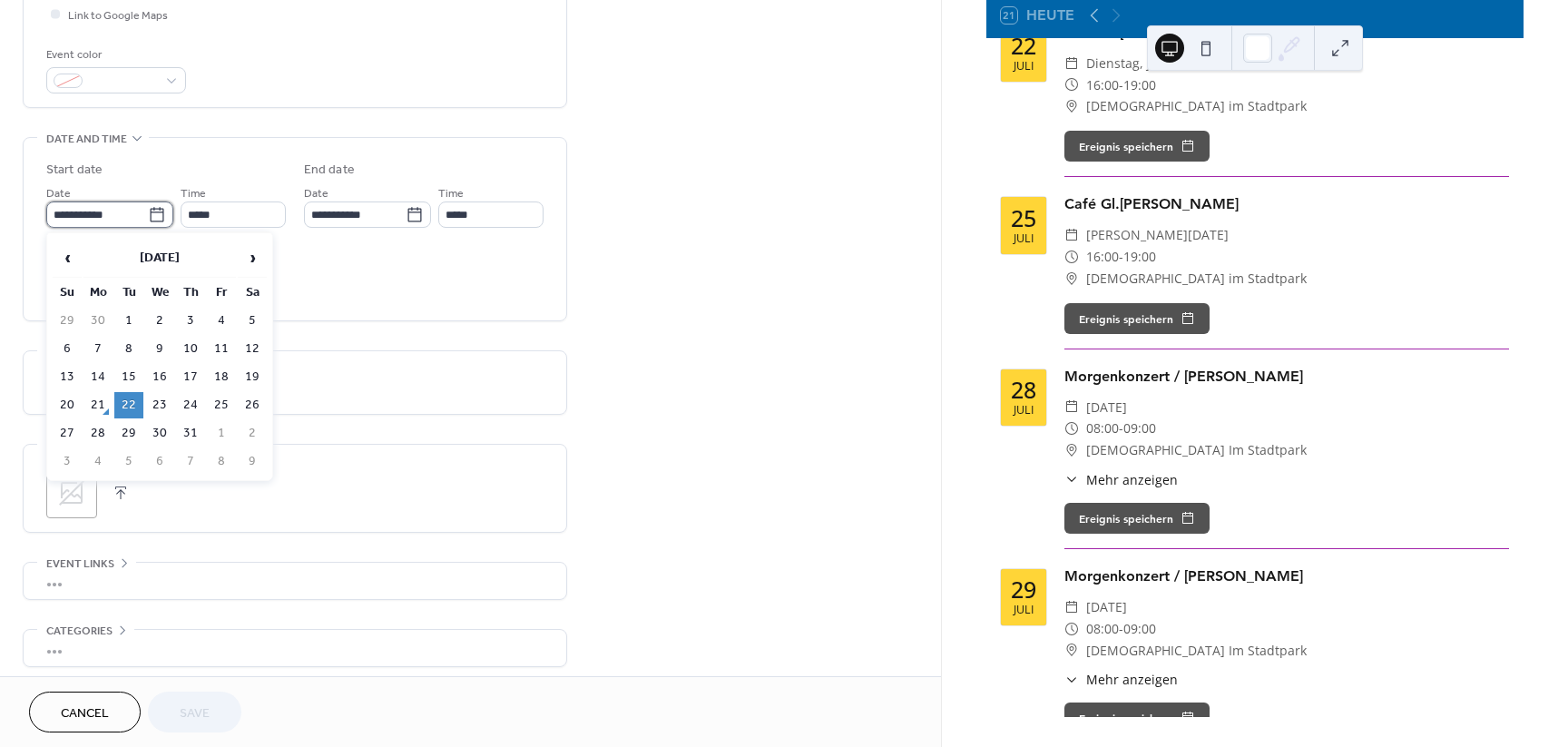 click on "**********" at bounding box center [97, 214] 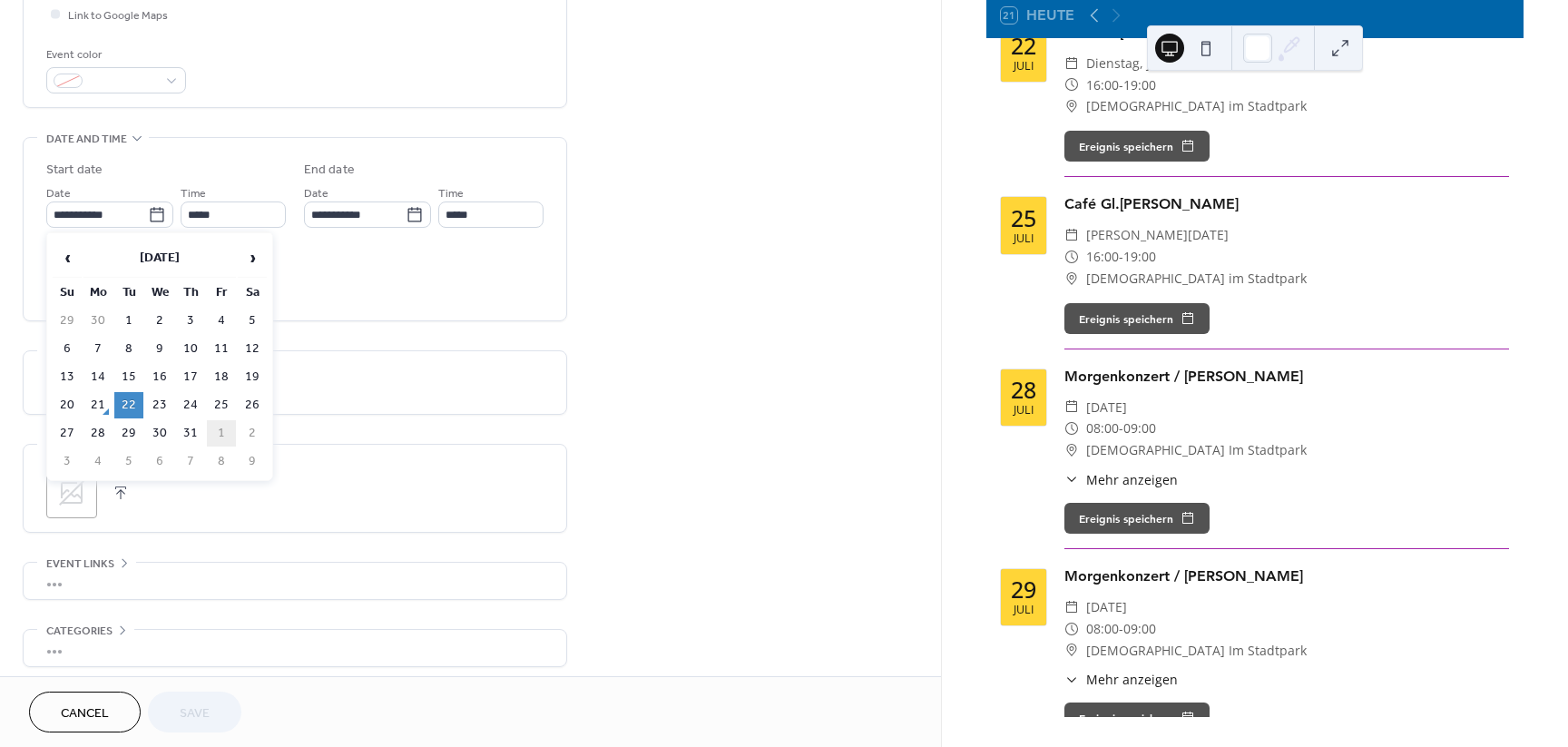 click on "1" at bounding box center (221, 433) 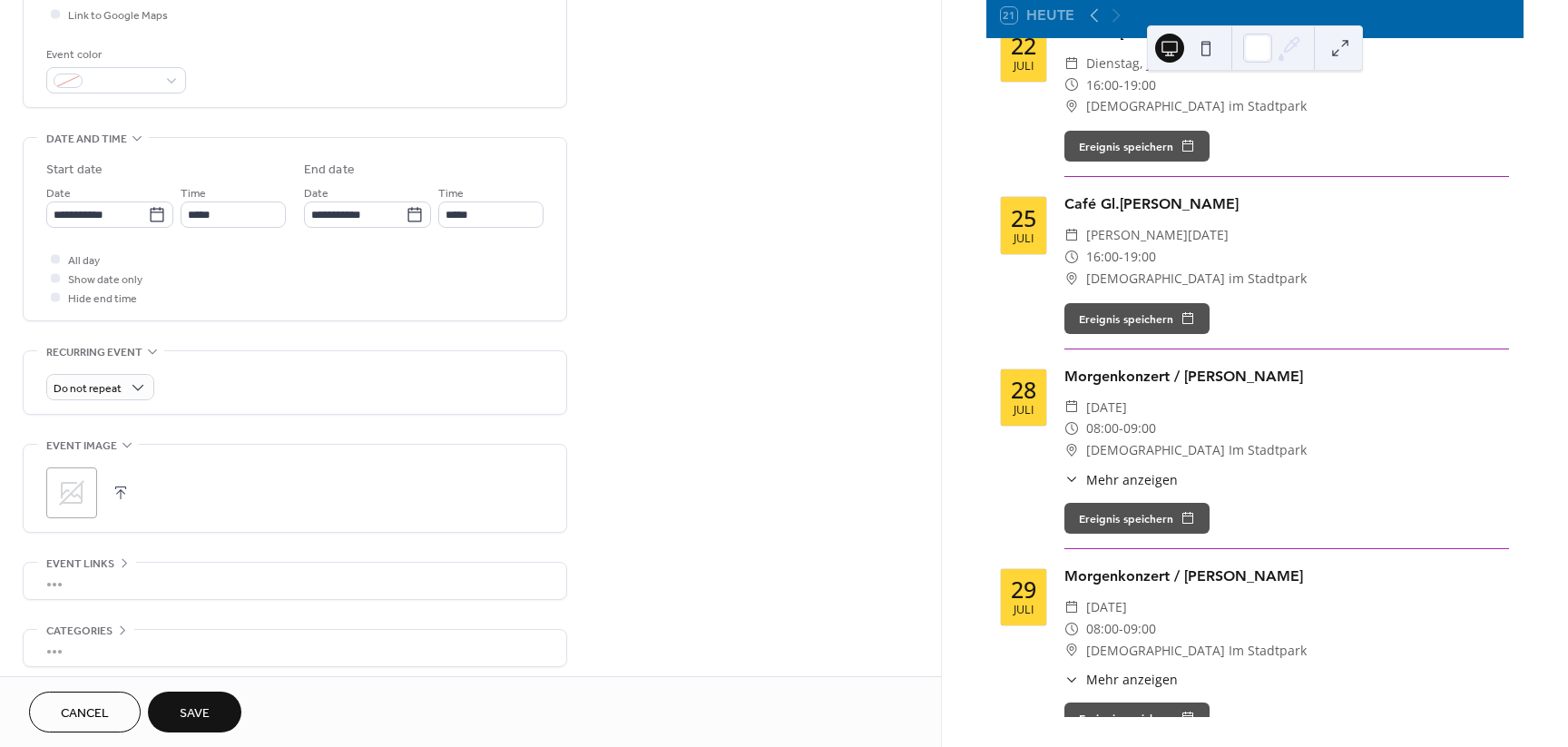click on "Save" at bounding box center [194, 713] 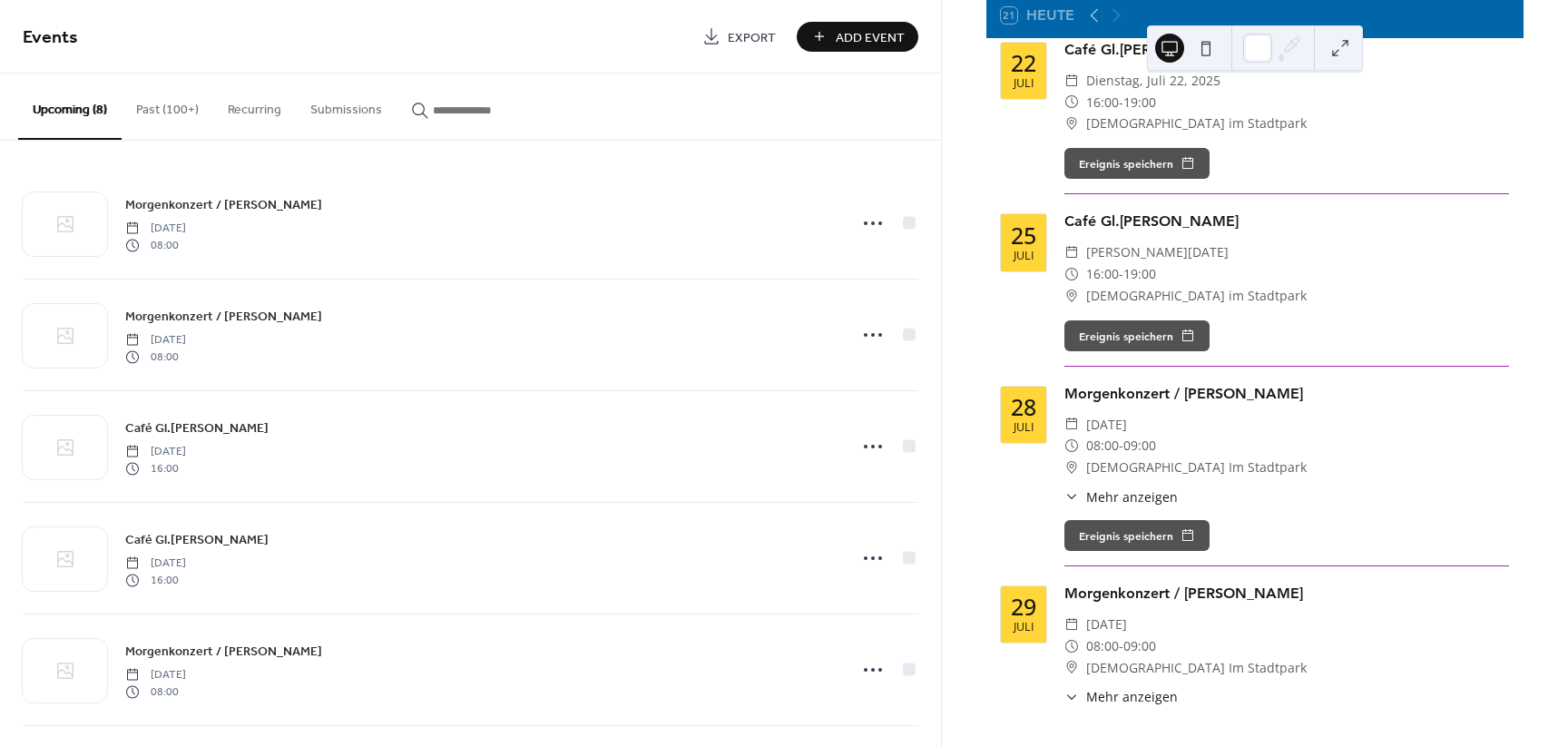 scroll, scrollTop: 372, scrollLeft: 0, axis: vertical 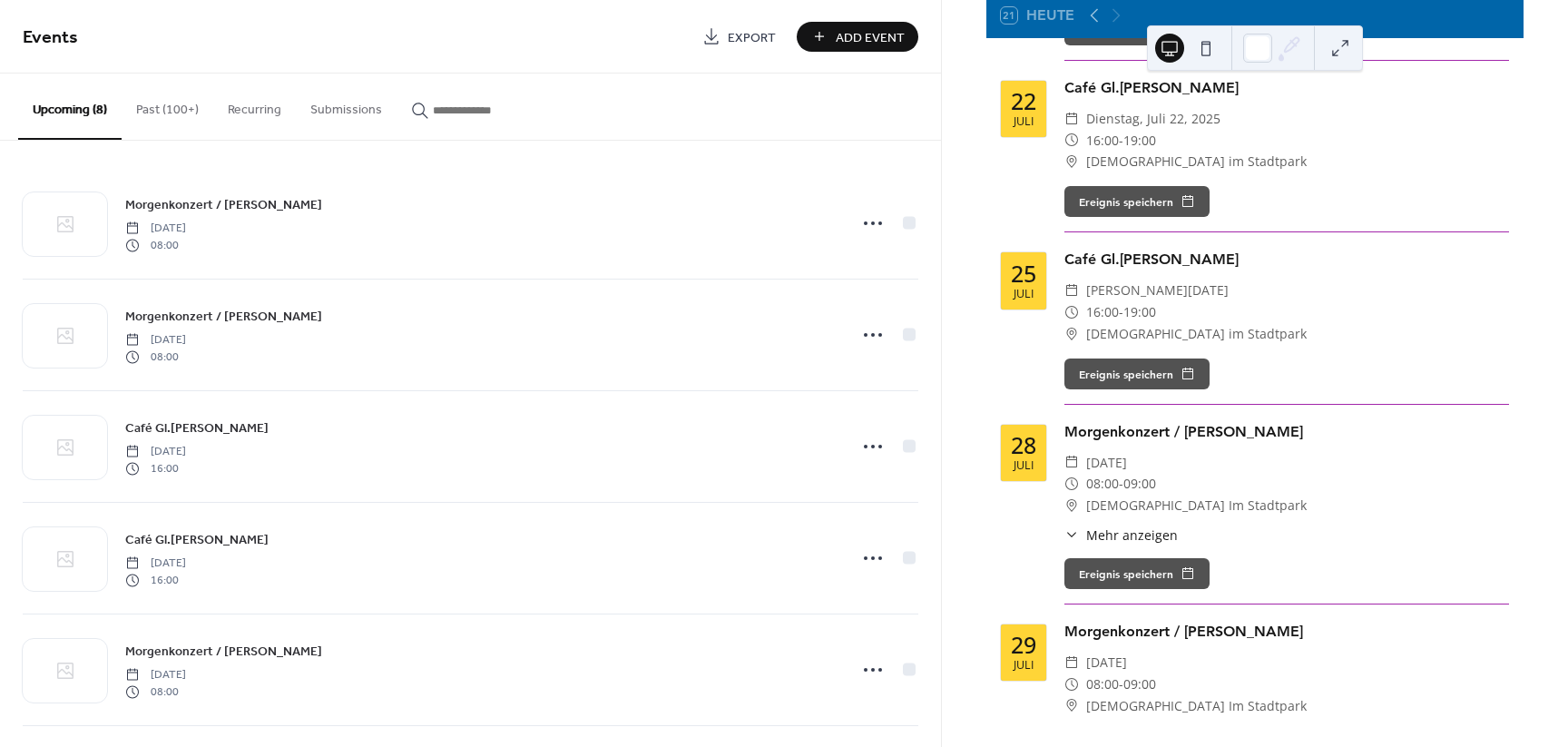 click on "Add Event" at bounding box center [870, 37] 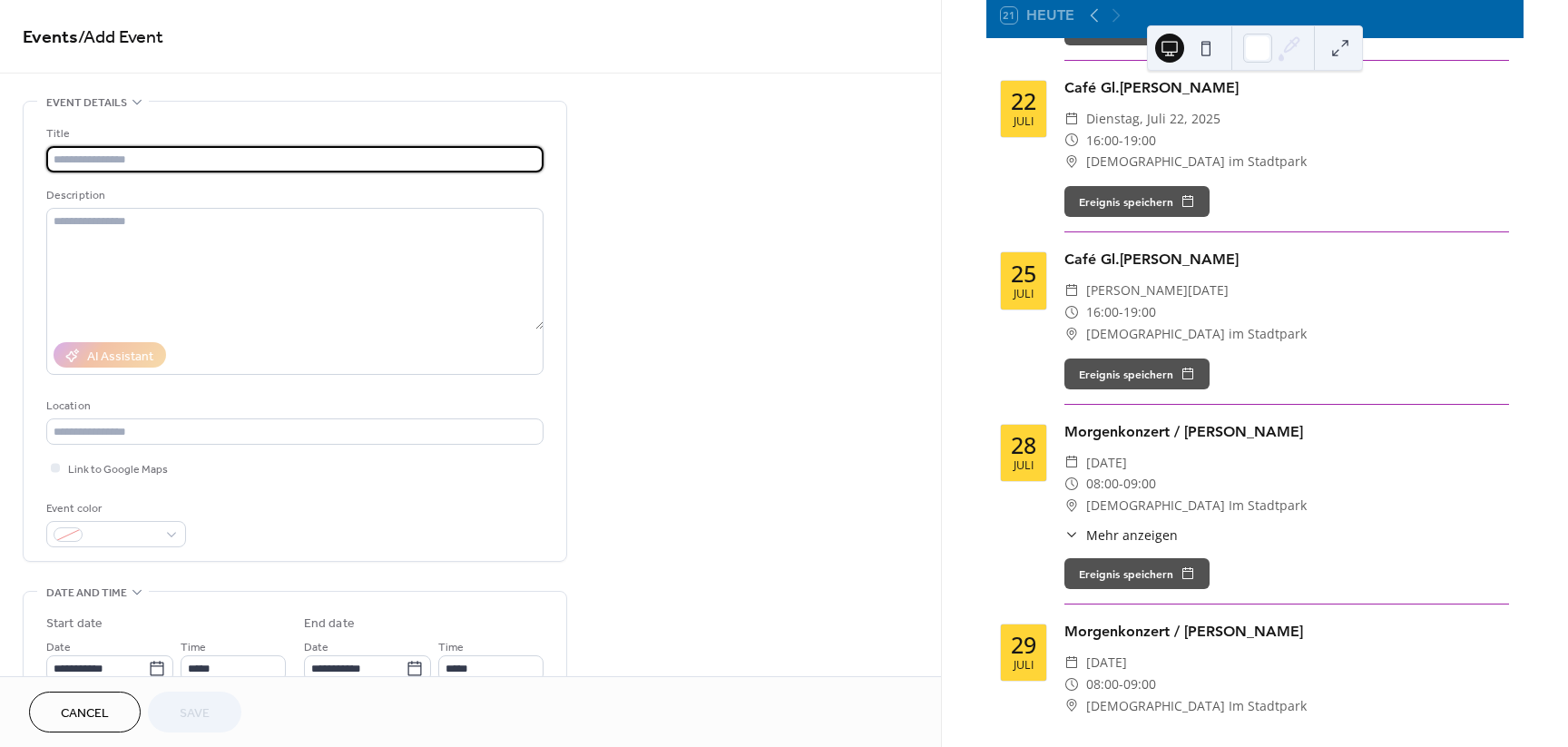 click at bounding box center [295, 159] 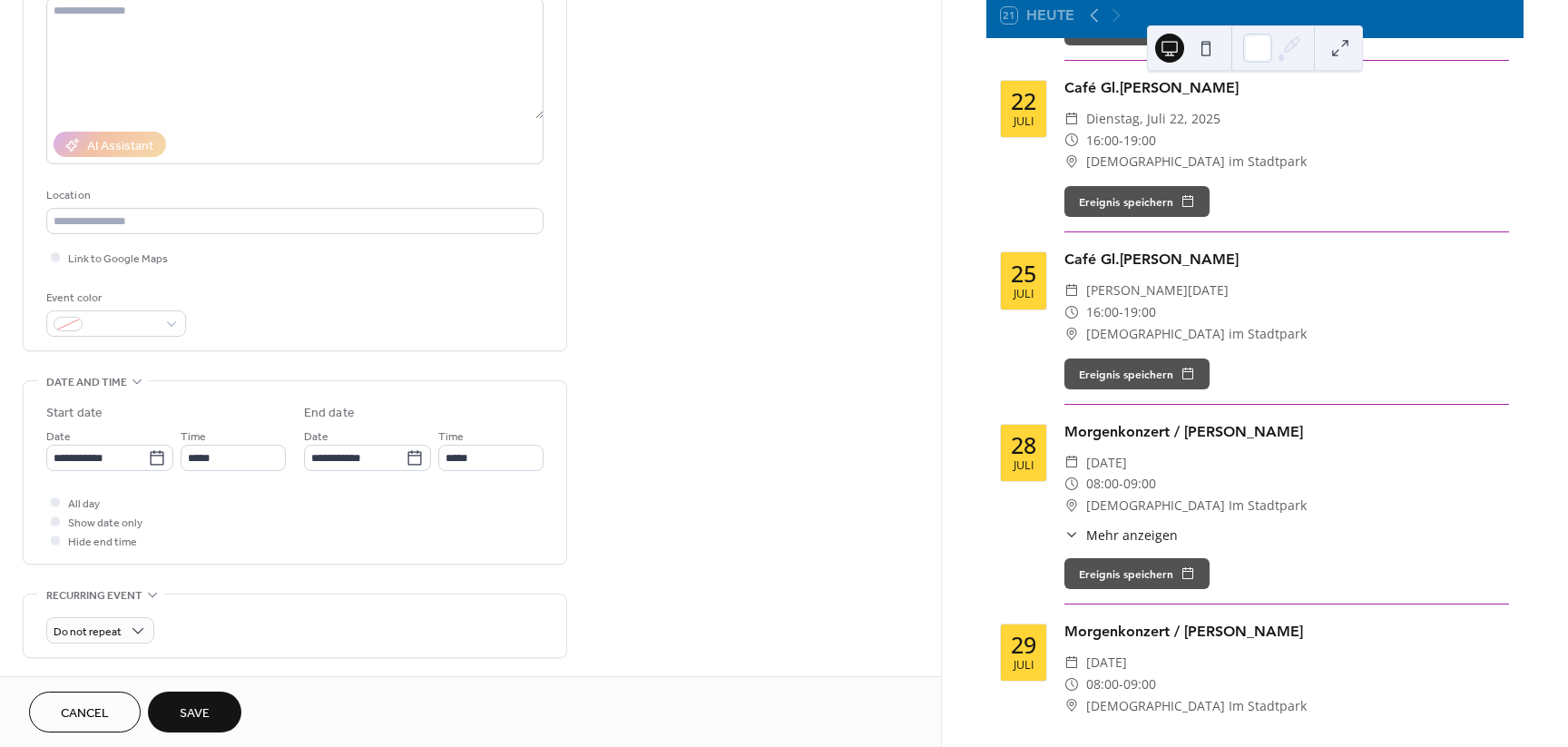 scroll, scrollTop: 340, scrollLeft: 0, axis: vertical 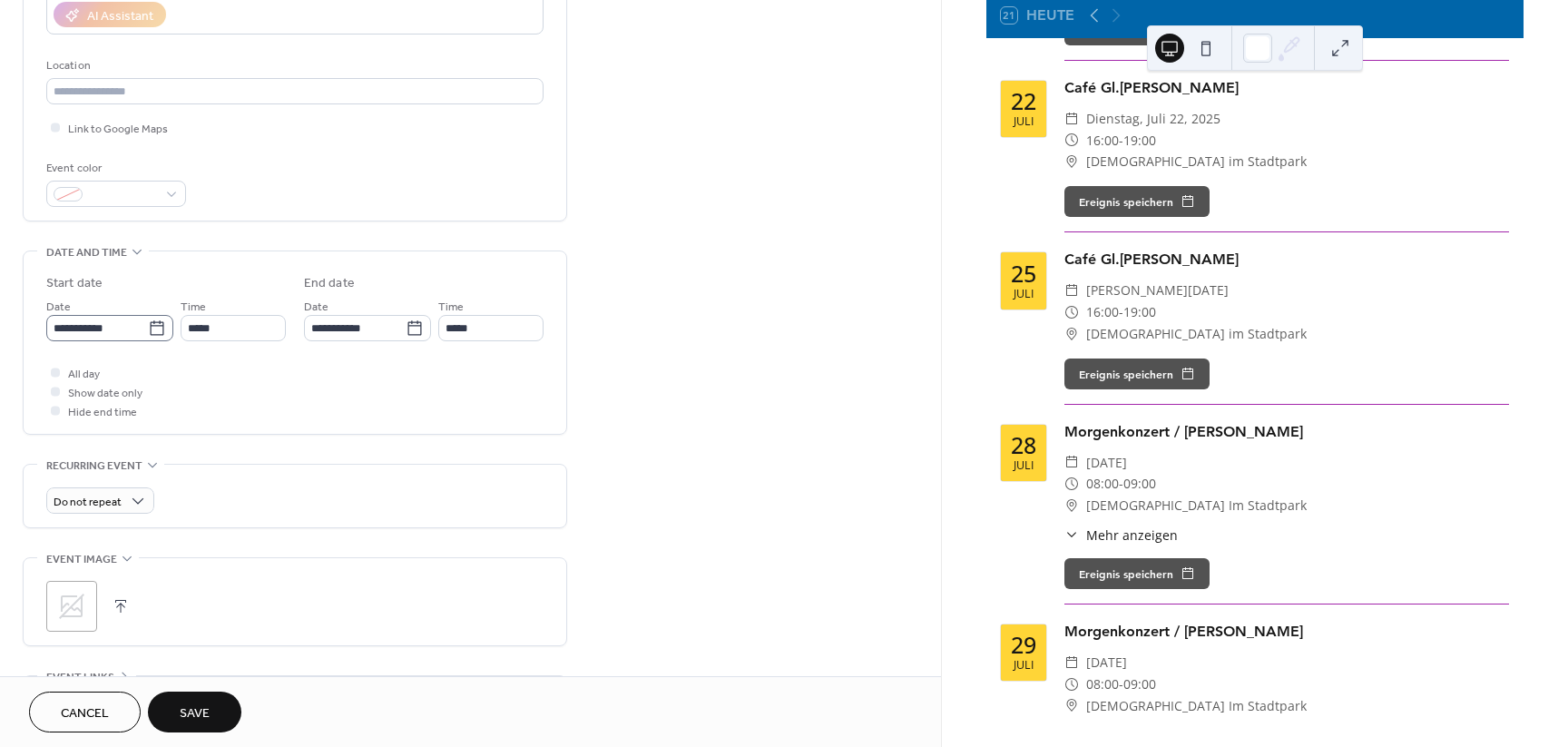 type on "**********" 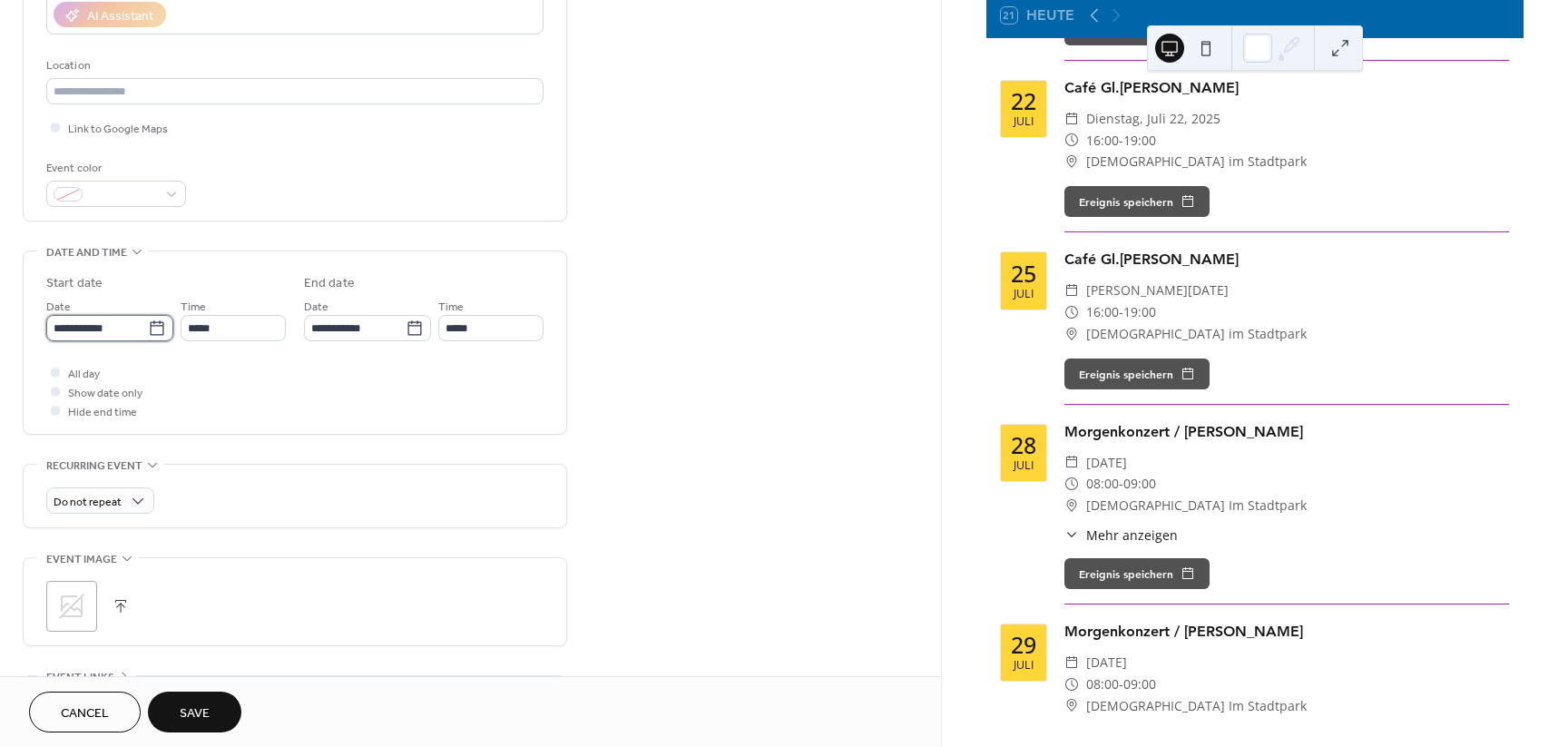 click on "**********" at bounding box center (97, 328) 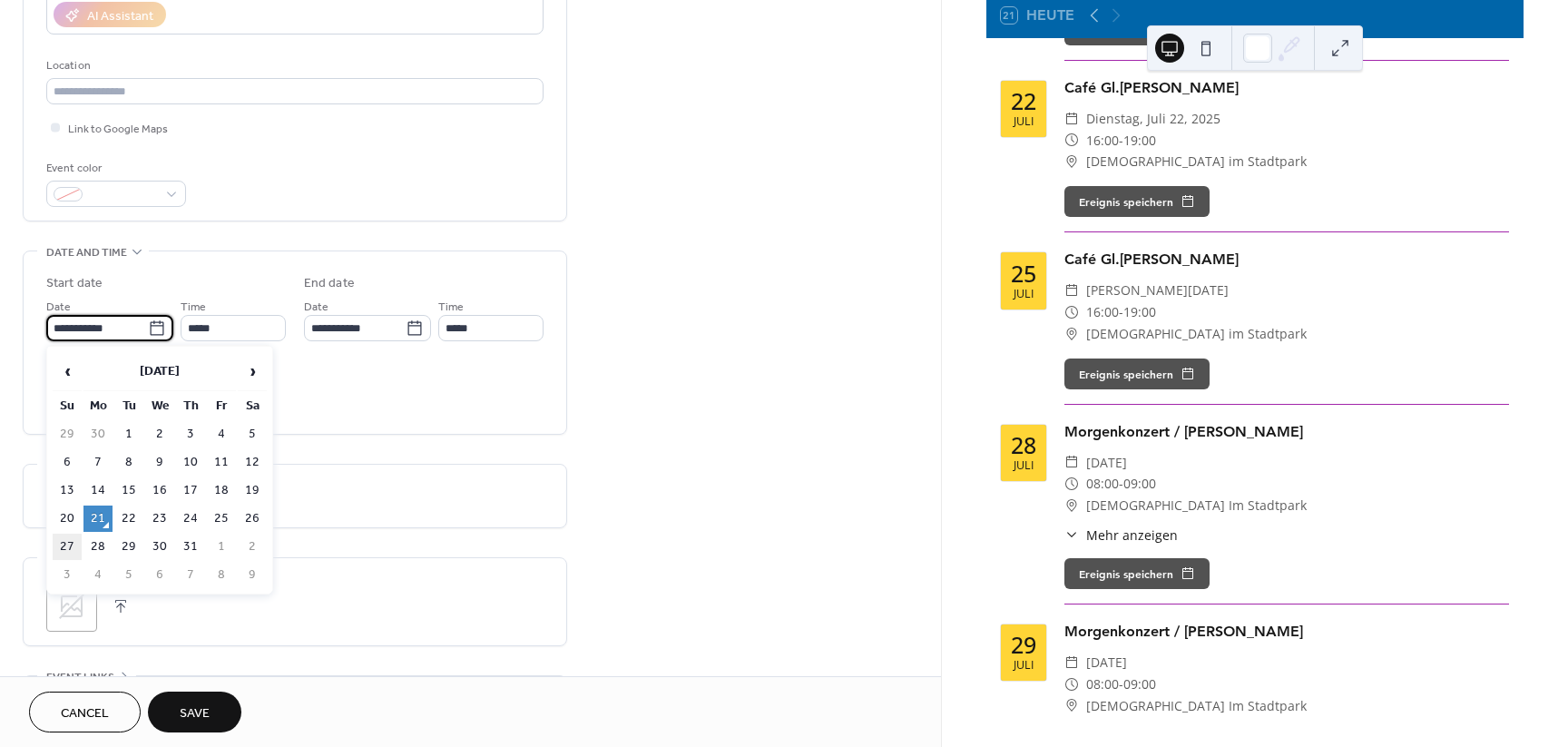 click on "27" at bounding box center [67, 546] 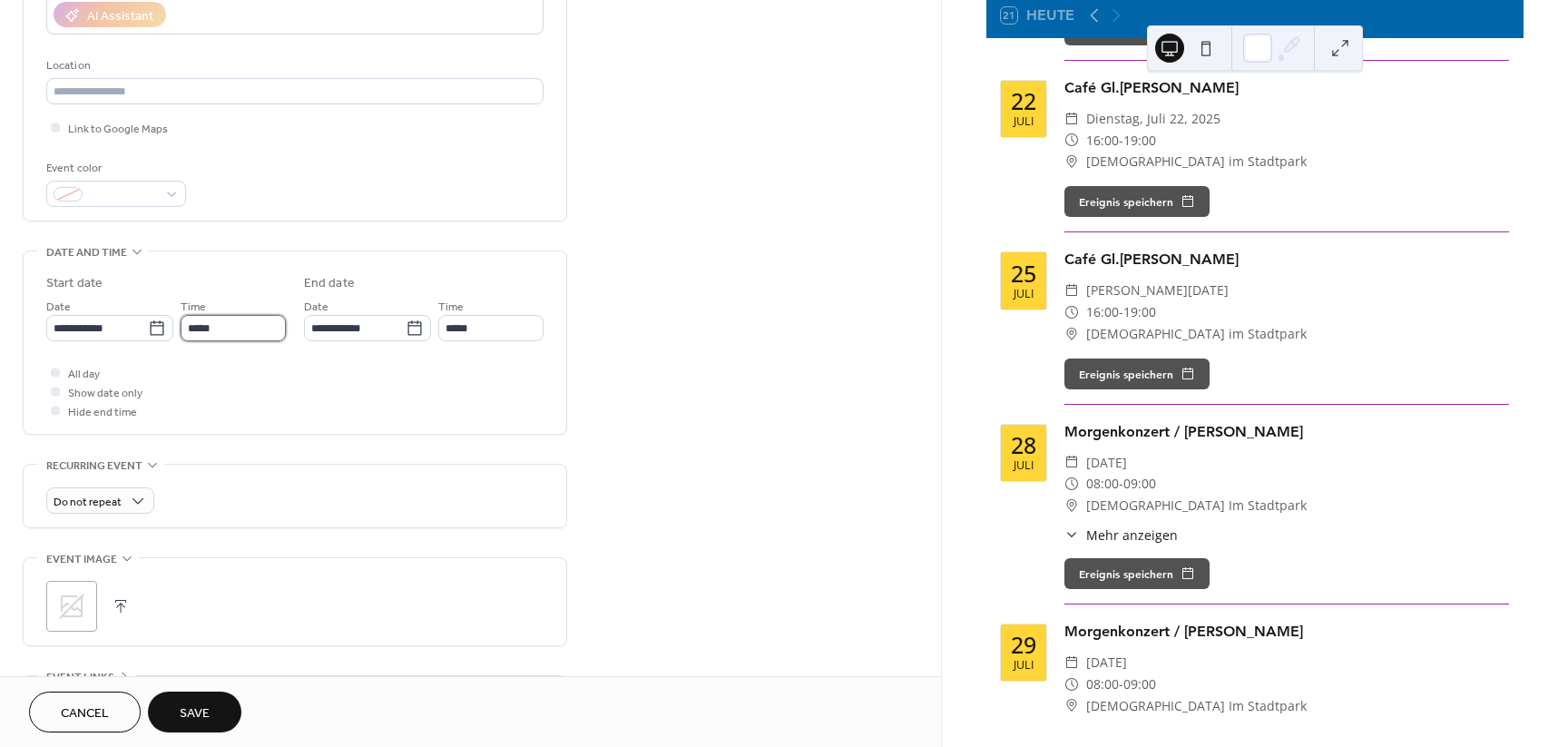 click on "*****" at bounding box center (233, 328) 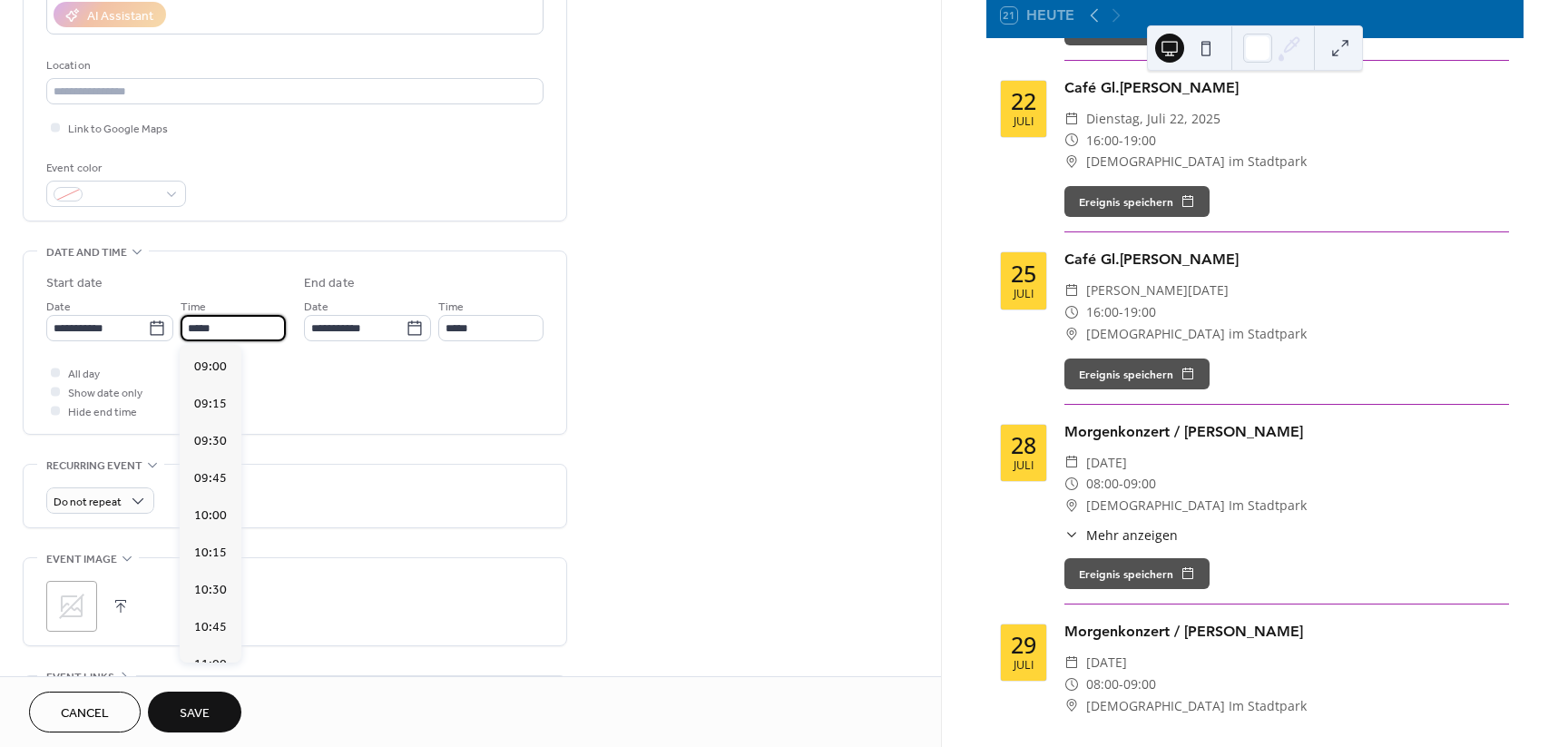 scroll, scrollTop: 1332, scrollLeft: 0, axis: vertical 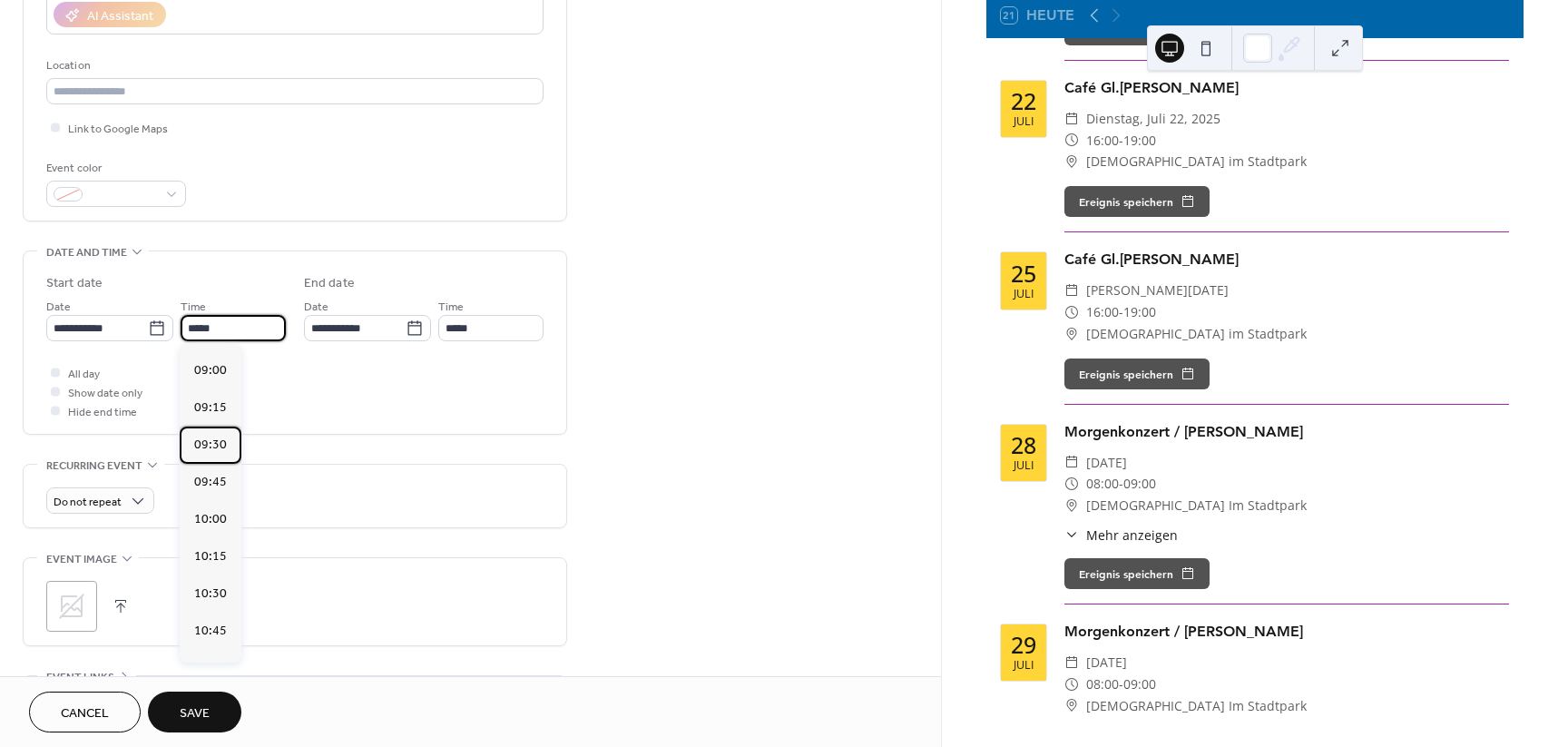 click on "09:30" at bounding box center (211, 445) 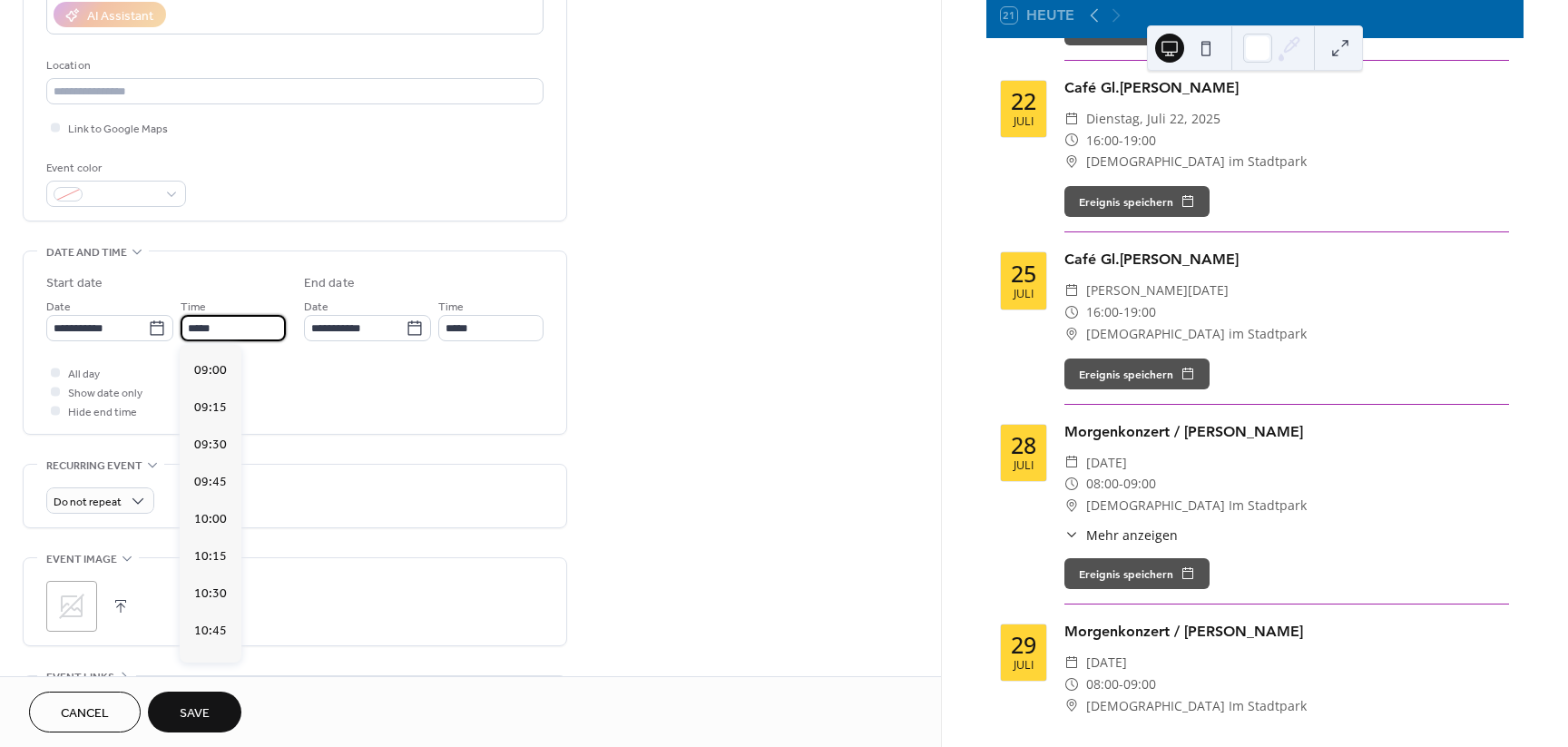 type on "*****" 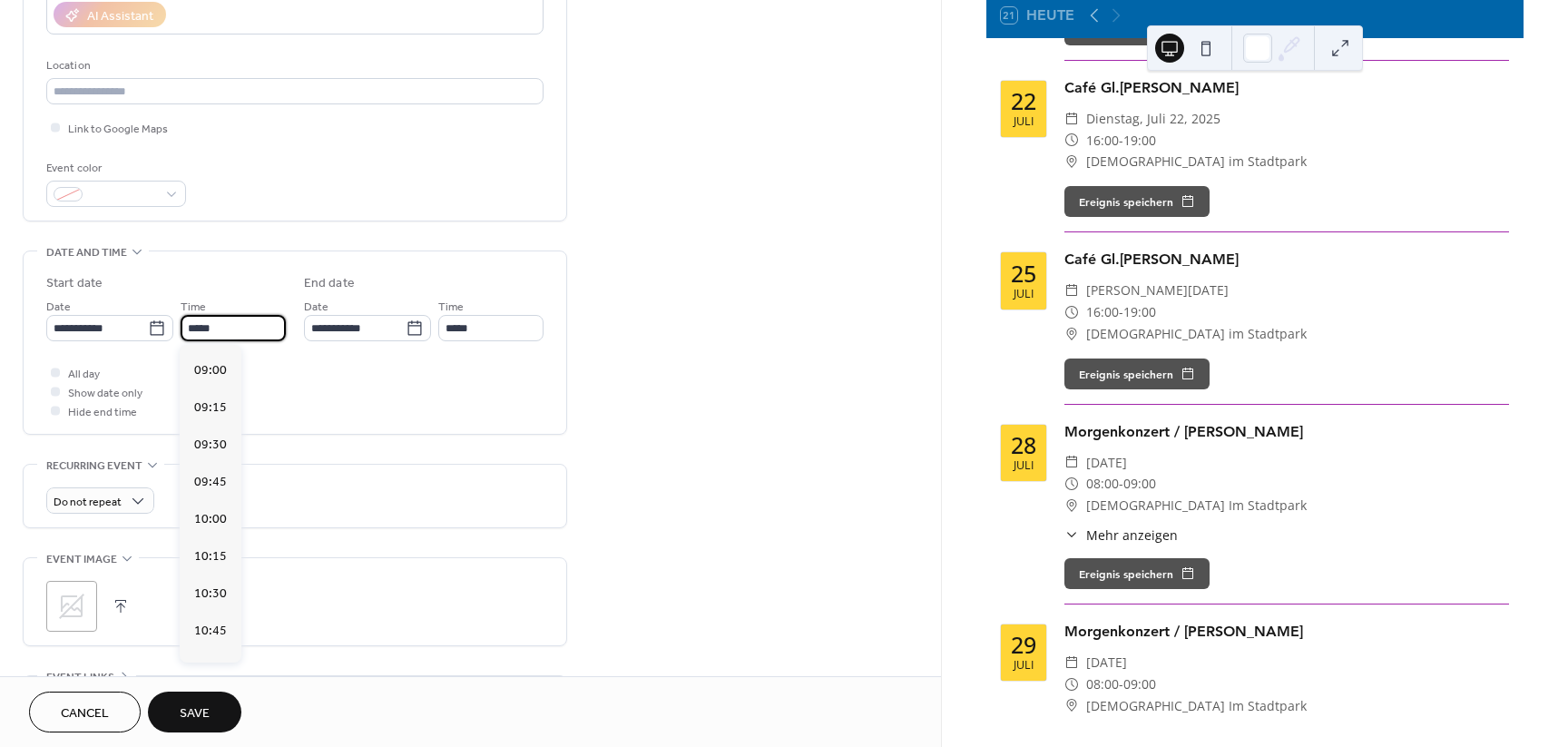 type on "*****" 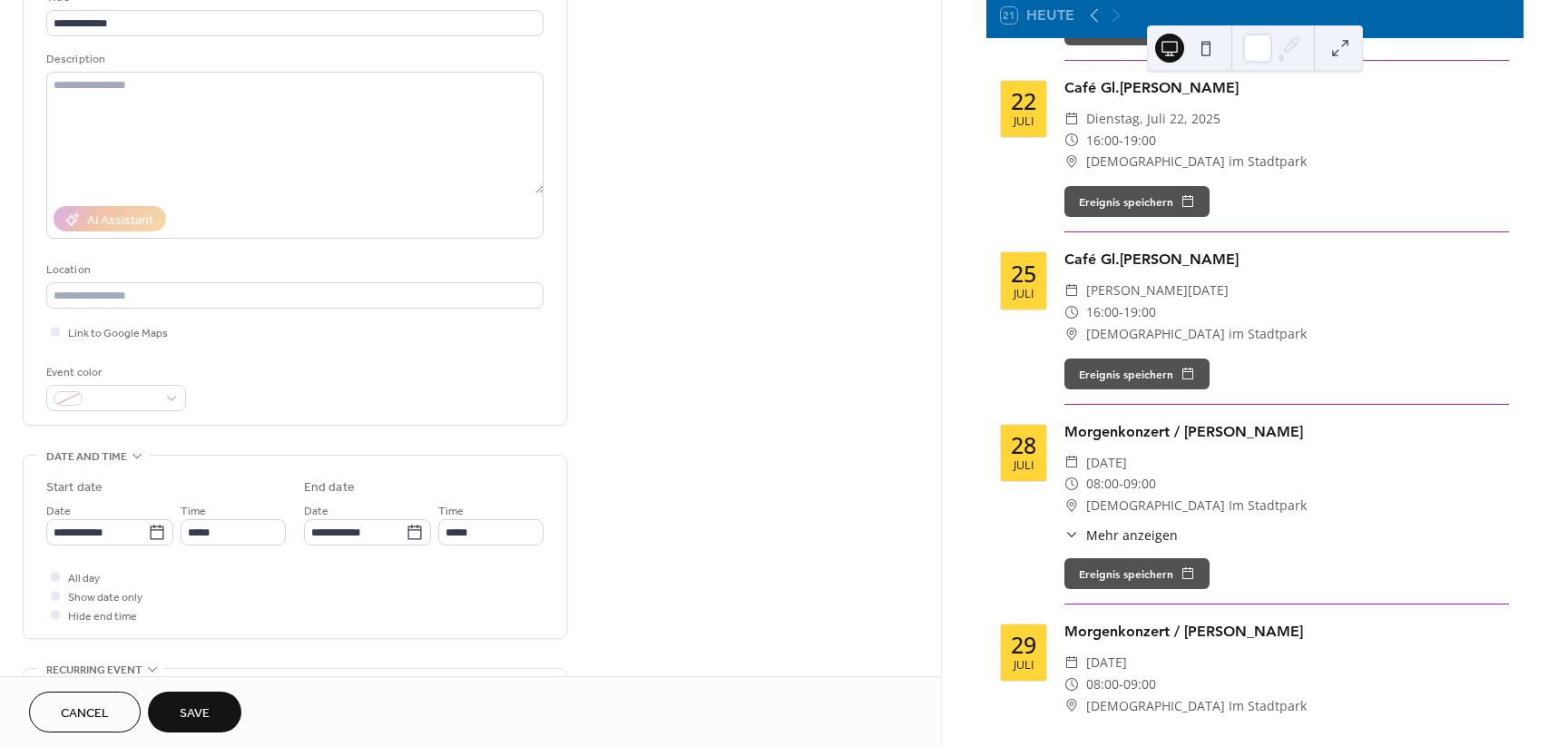 scroll, scrollTop: 113, scrollLeft: 0, axis: vertical 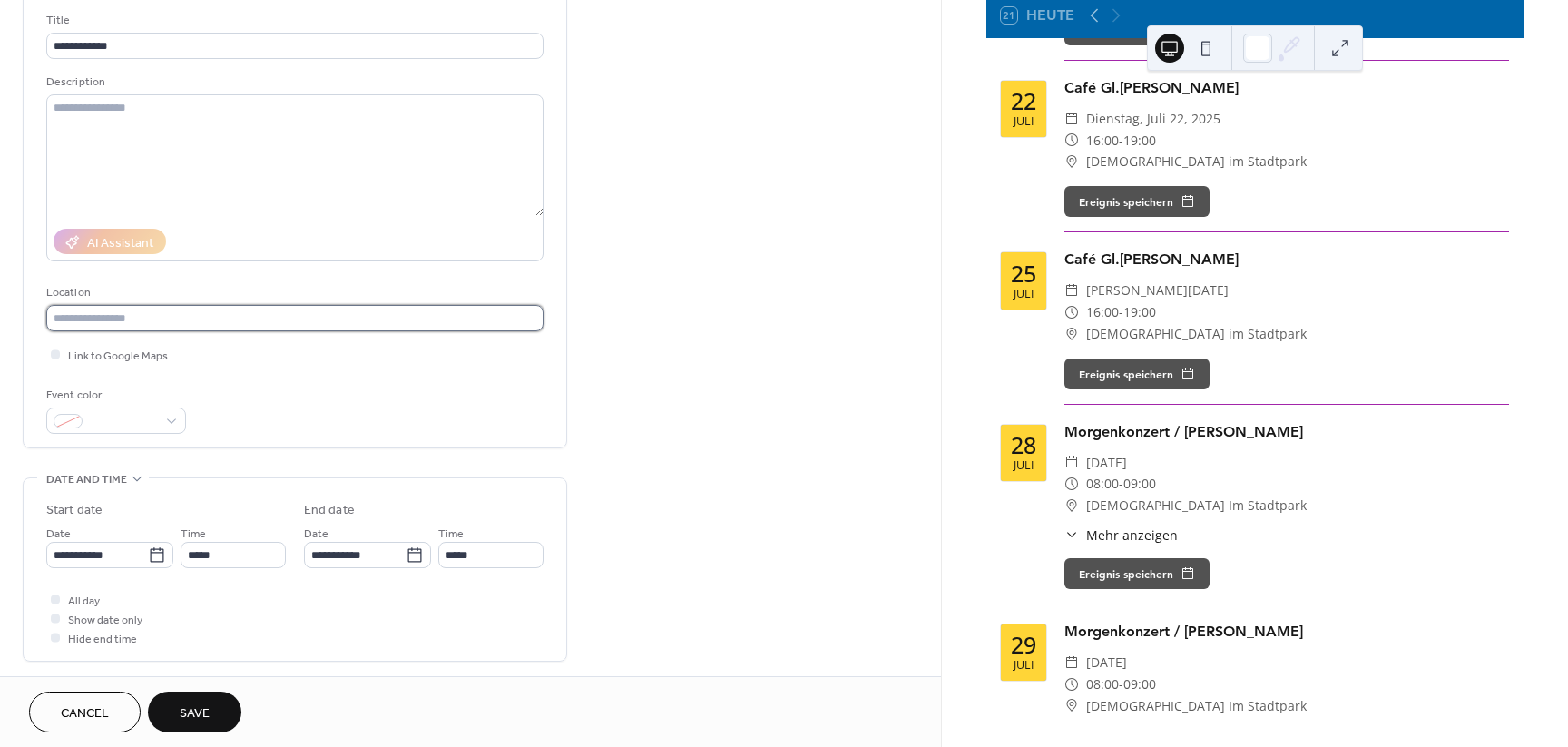 click at bounding box center (295, 318) 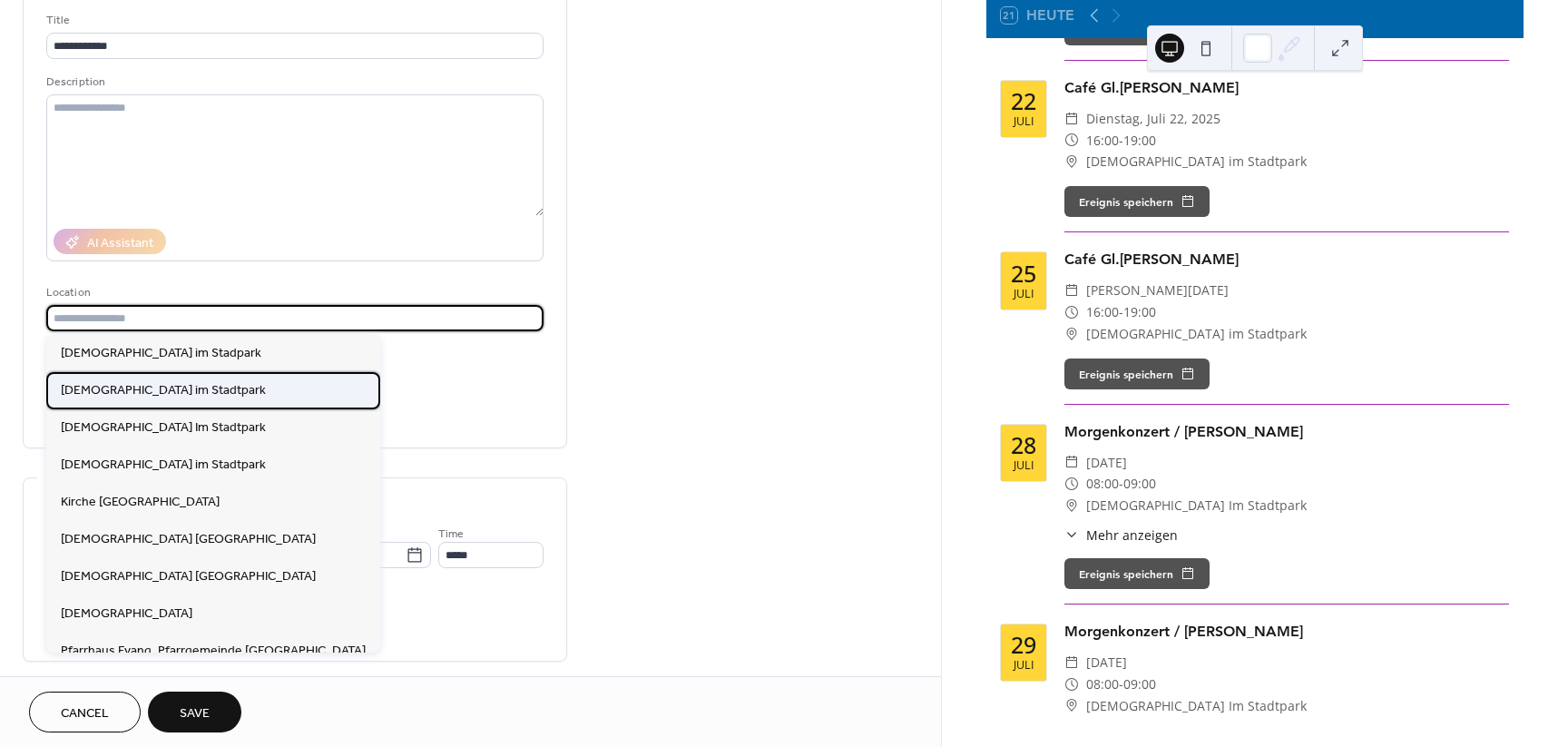 click on "[DEMOGRAPHIC_DATA] im Stadtpark" at bounding box center (163, 390) 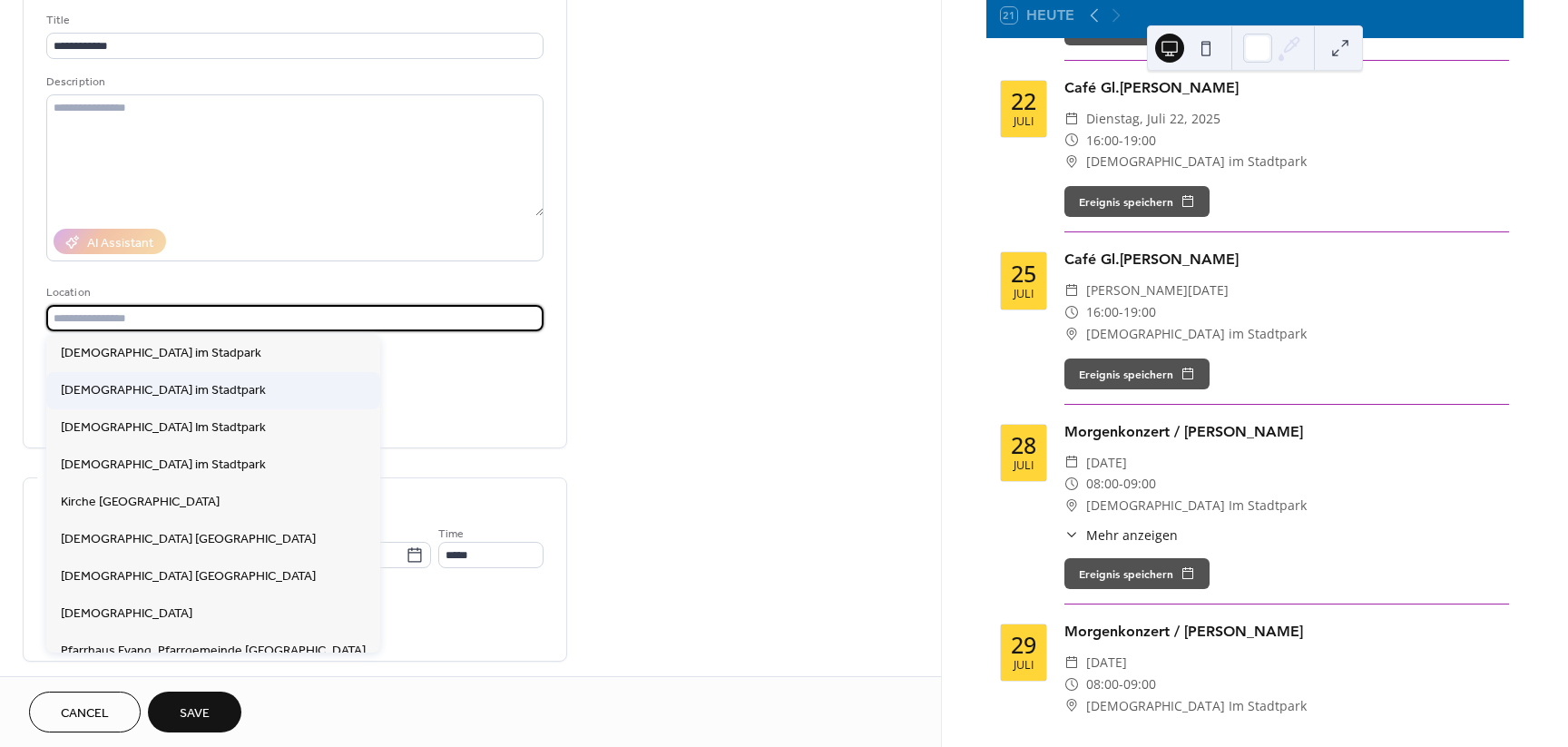 type on "**********" 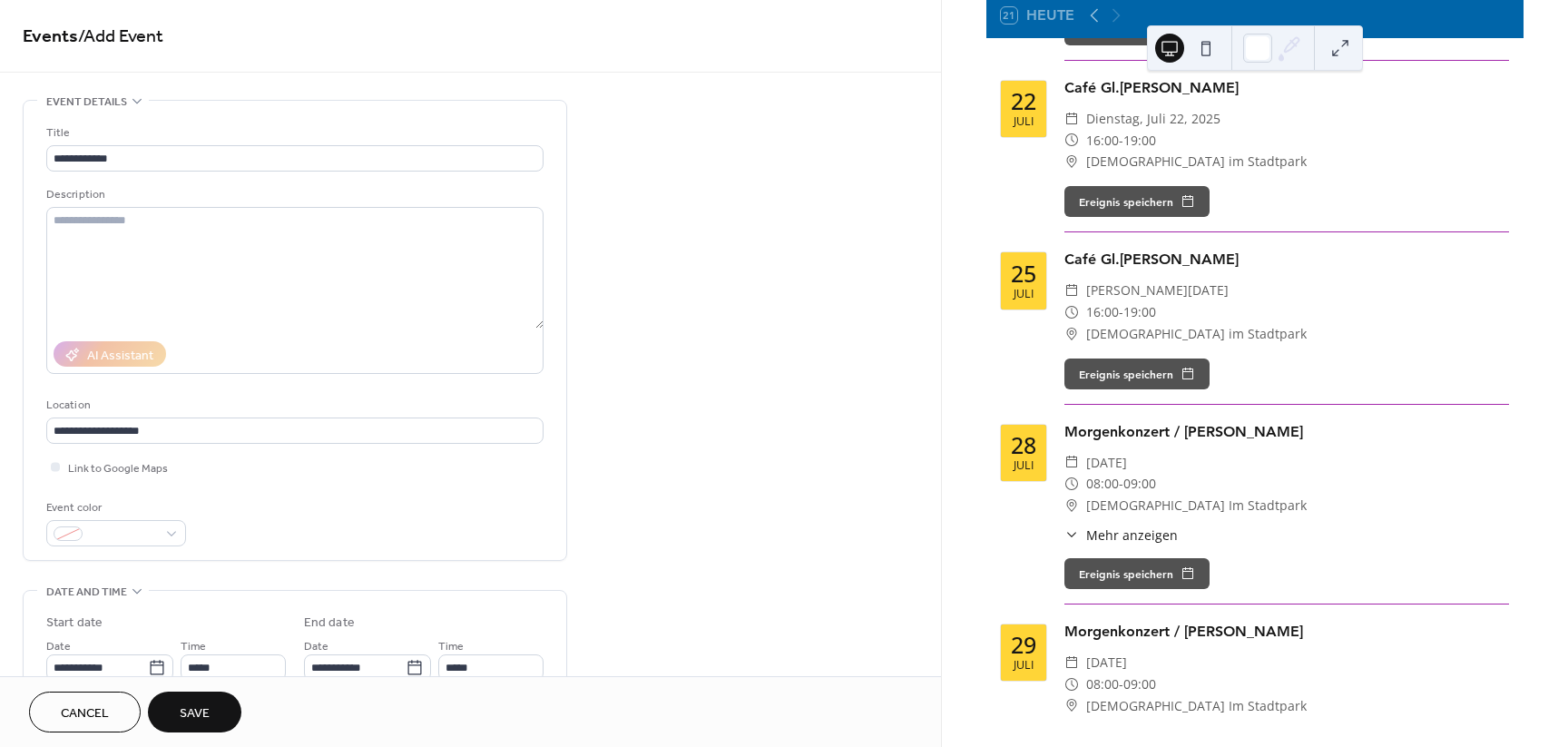 scroll, scrollTop: 0, scrollLeft: 0, axis: both 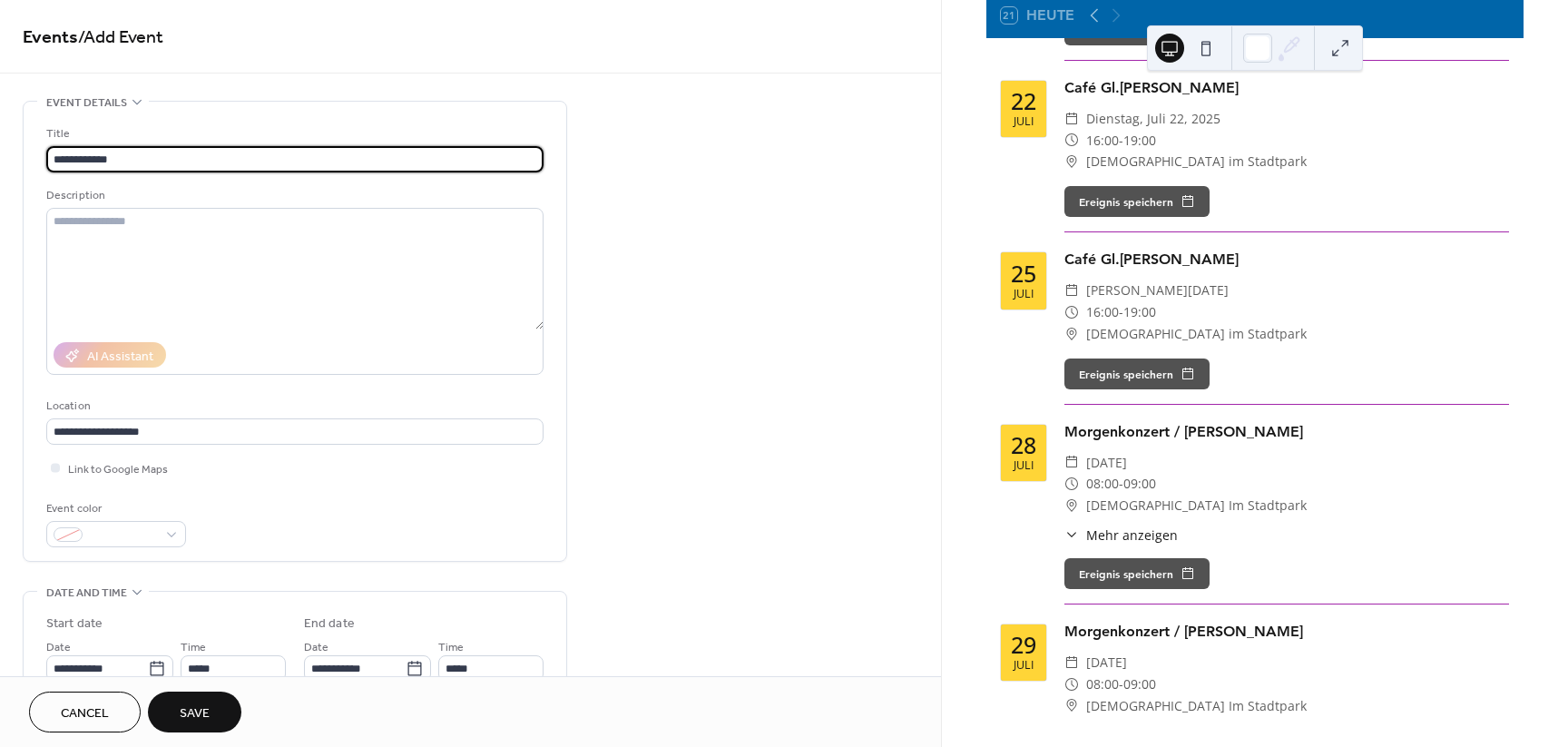 click on "**********" at bounding box center (295, 159) 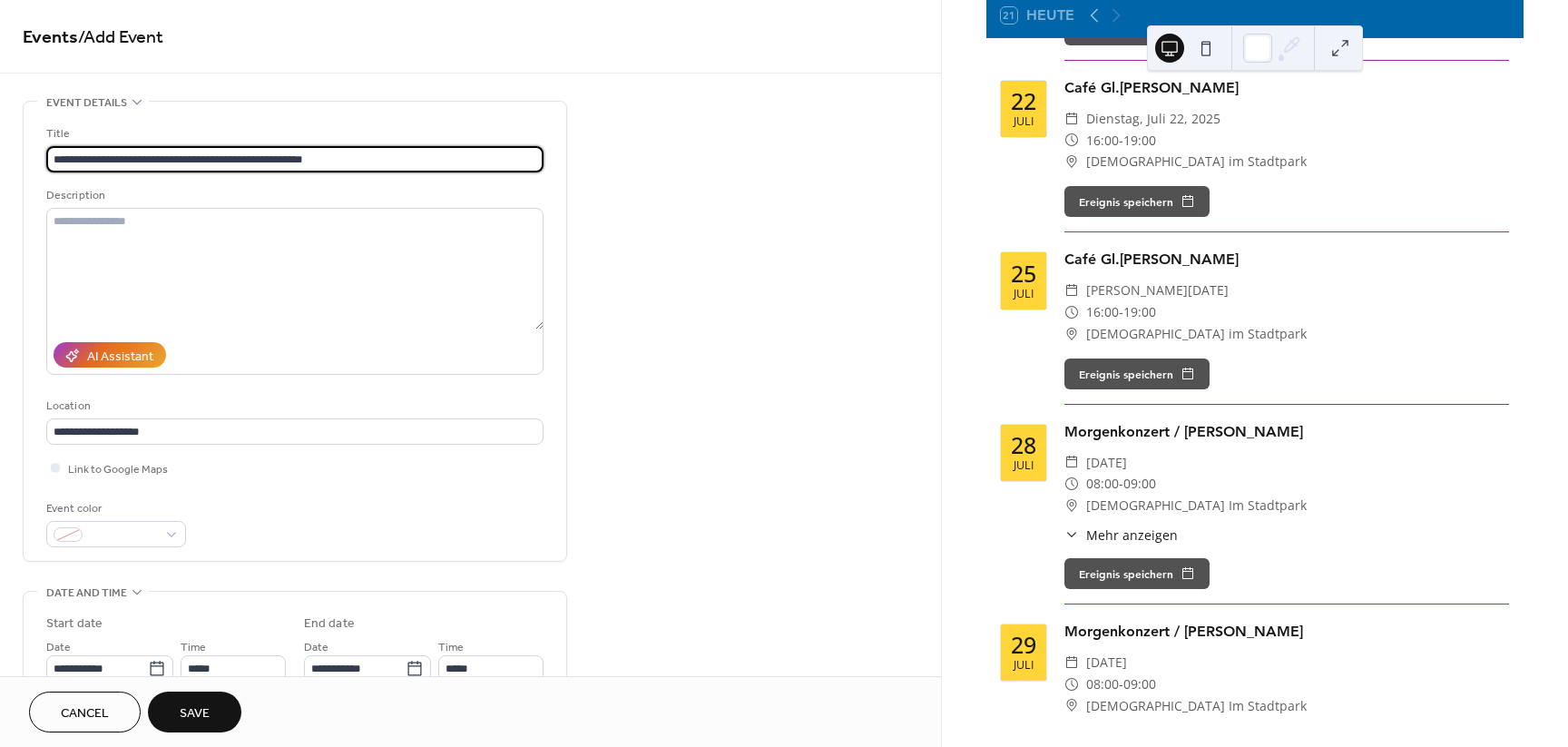 type on "**********" 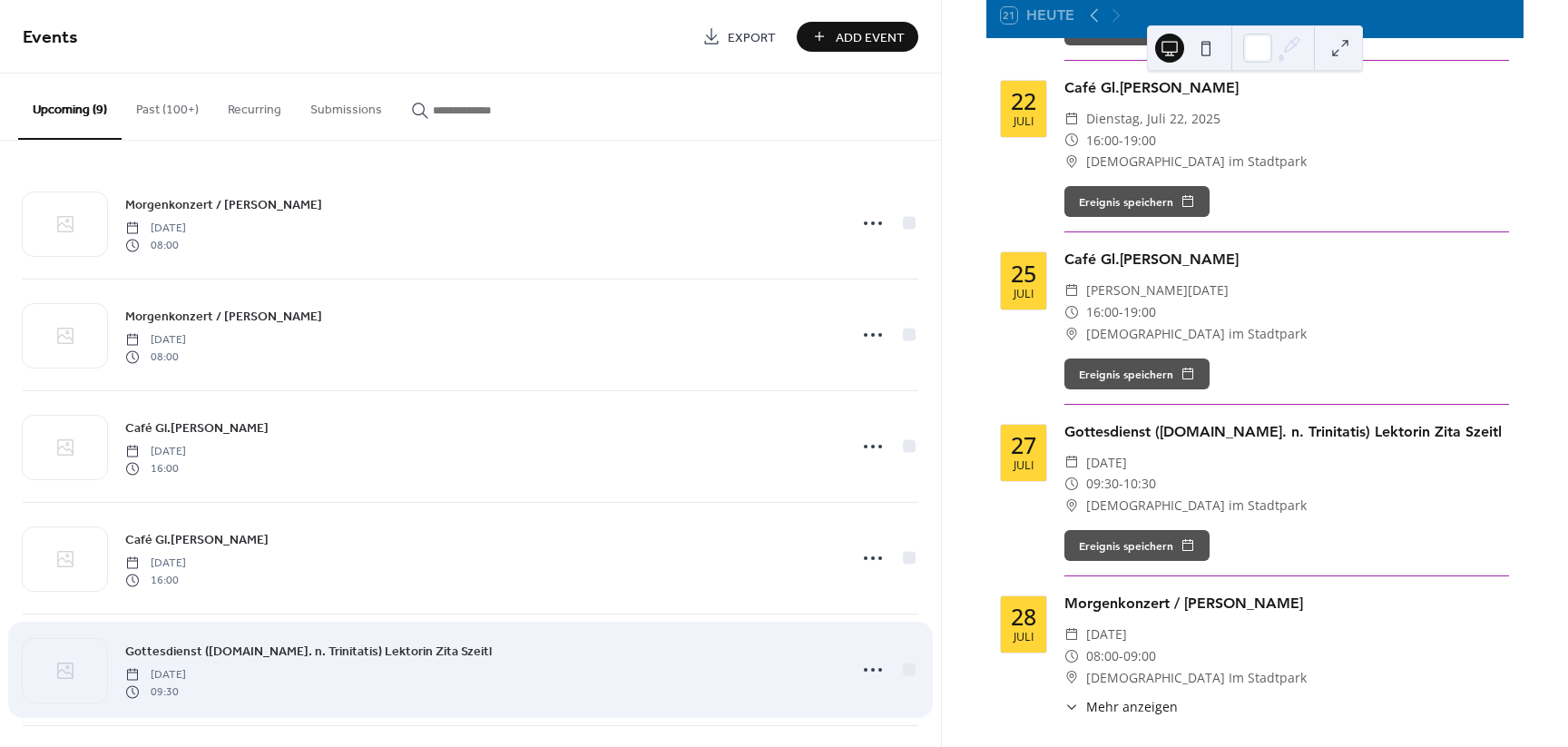 scroll, scrollTop: 452, scrollLeft: 0, axis: vertical 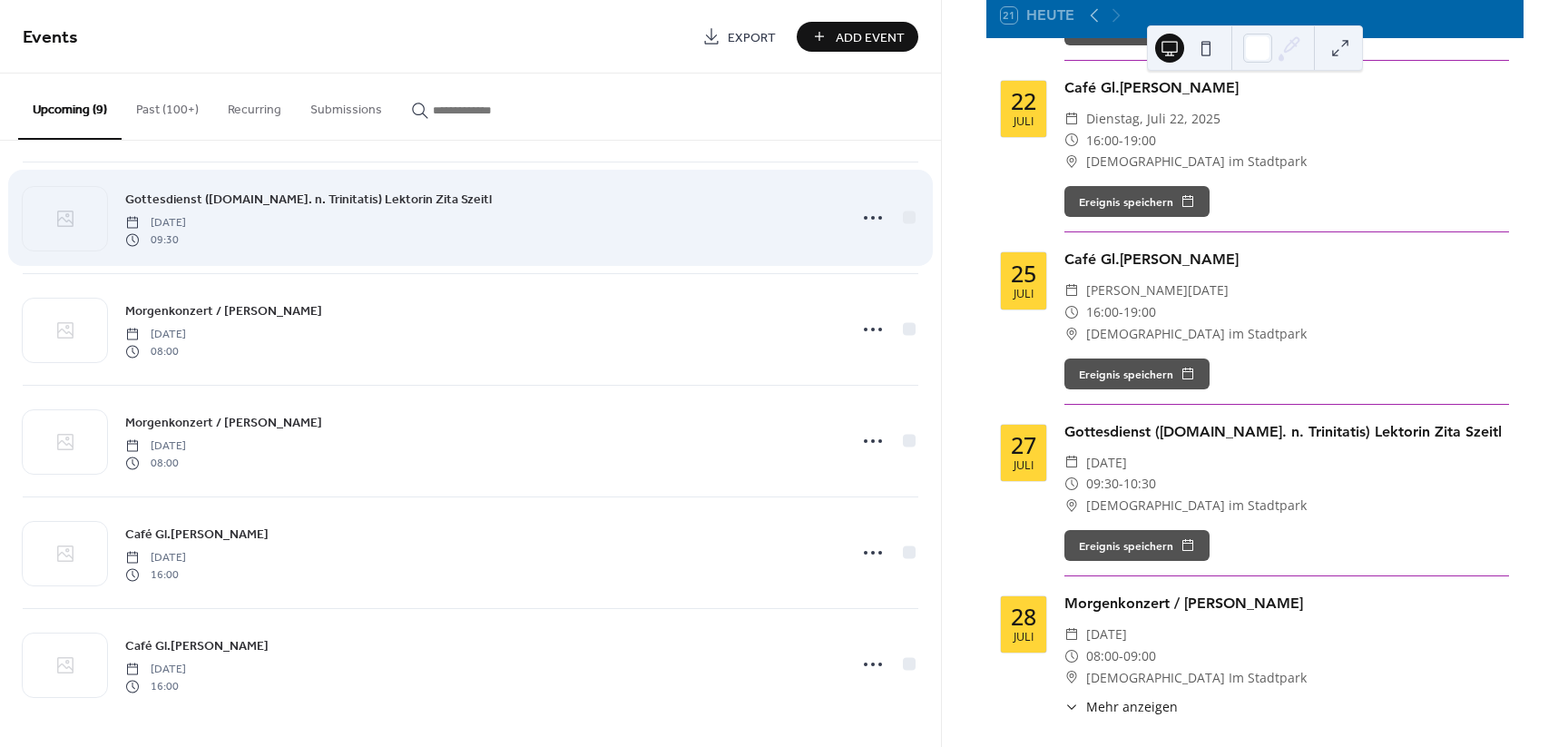 click on "Gottesdienst ([DOMAIN_NAME]. n. Trinitatis) Lektorin Zita Szeitl" at bounding box center (309, 200) 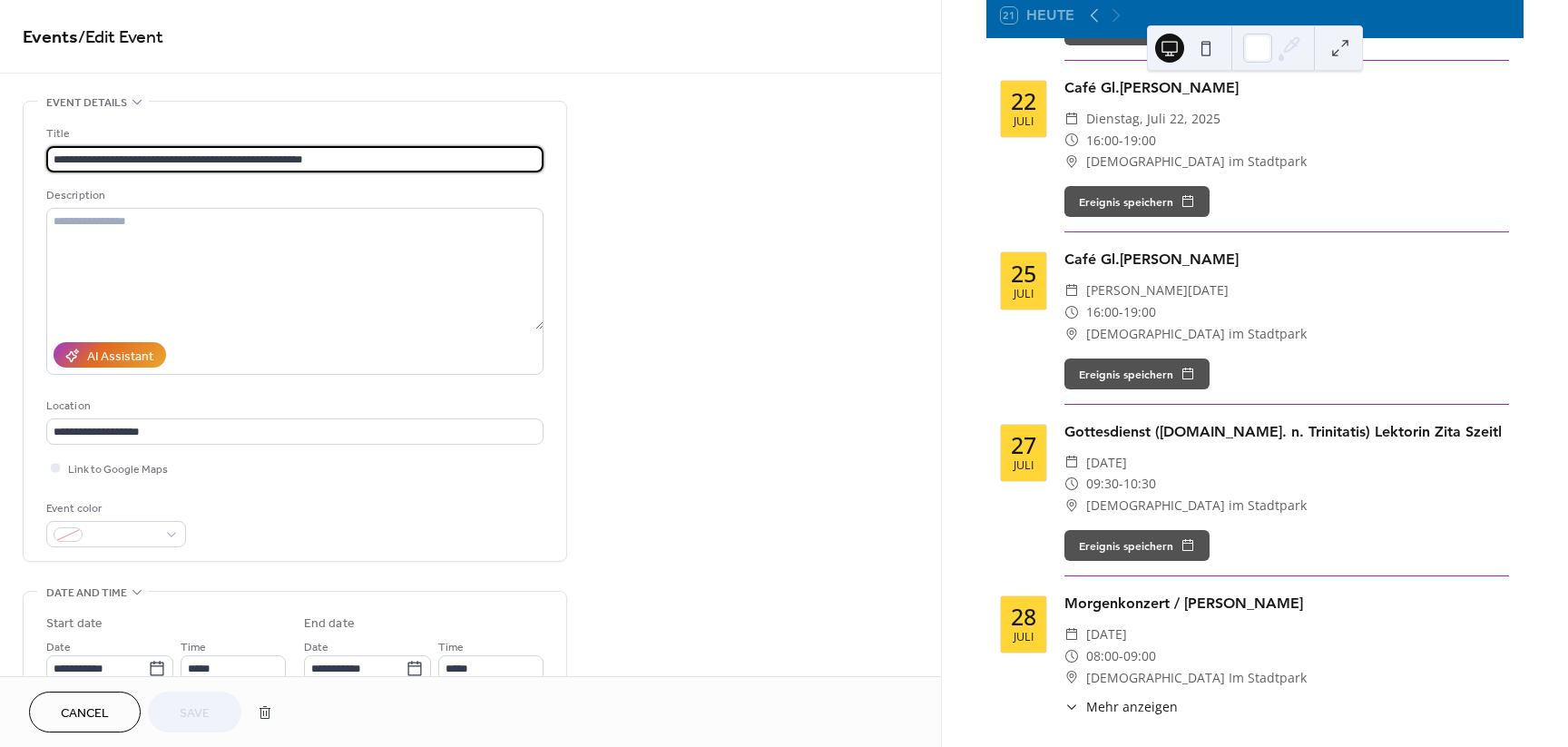 click on "**********" at bounding box center [295, 159] 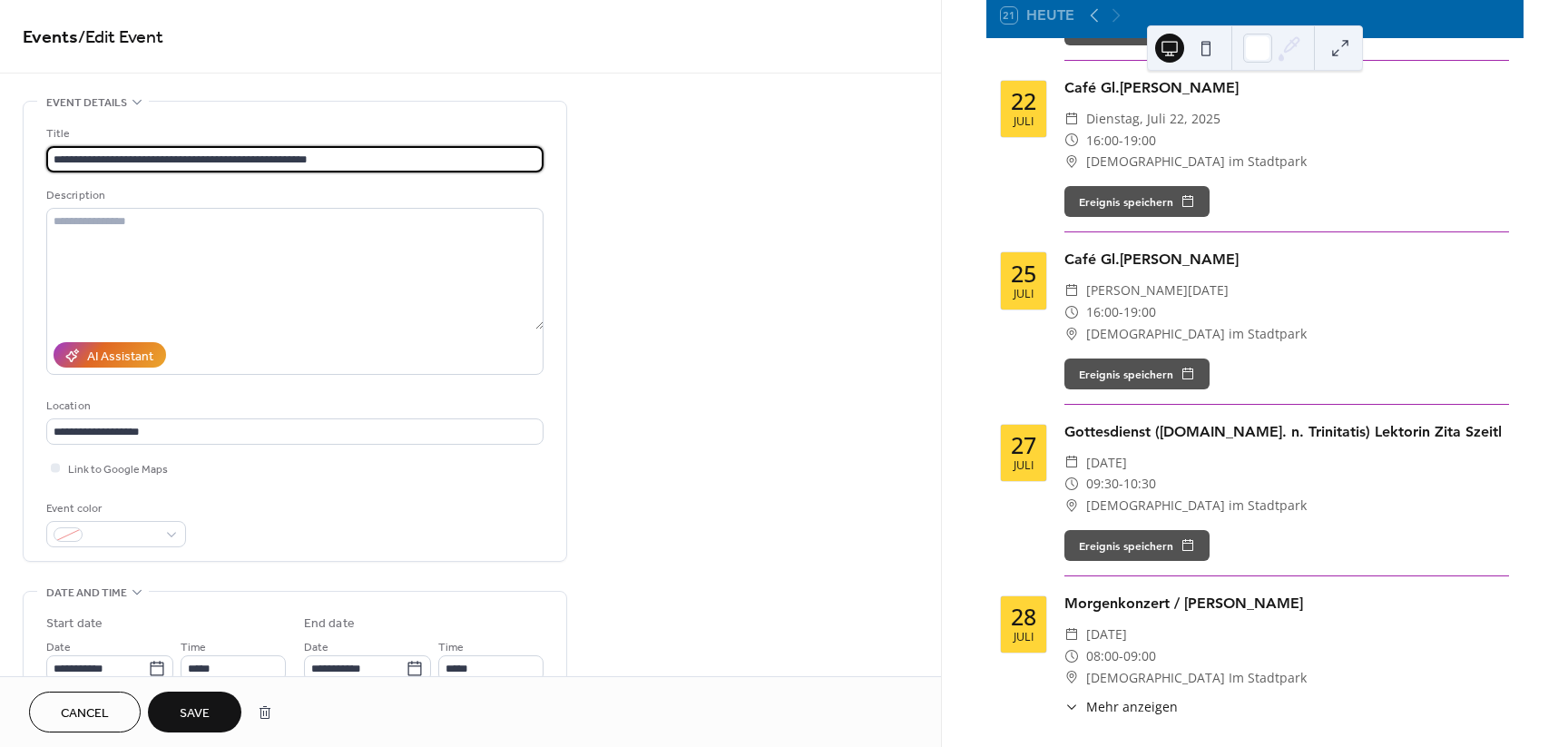 type on "**********" 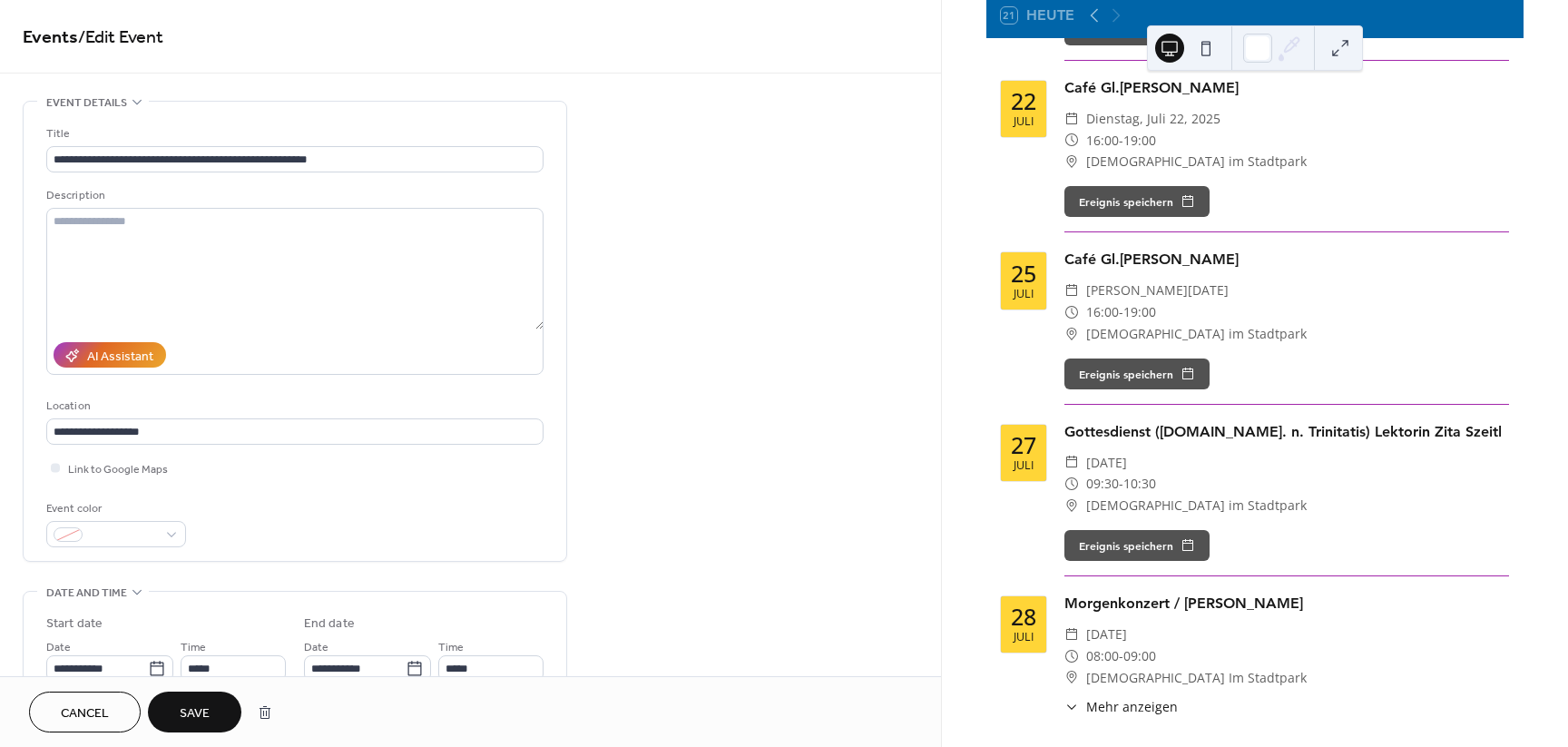 click on "Save" at bounding box center (194, 712) 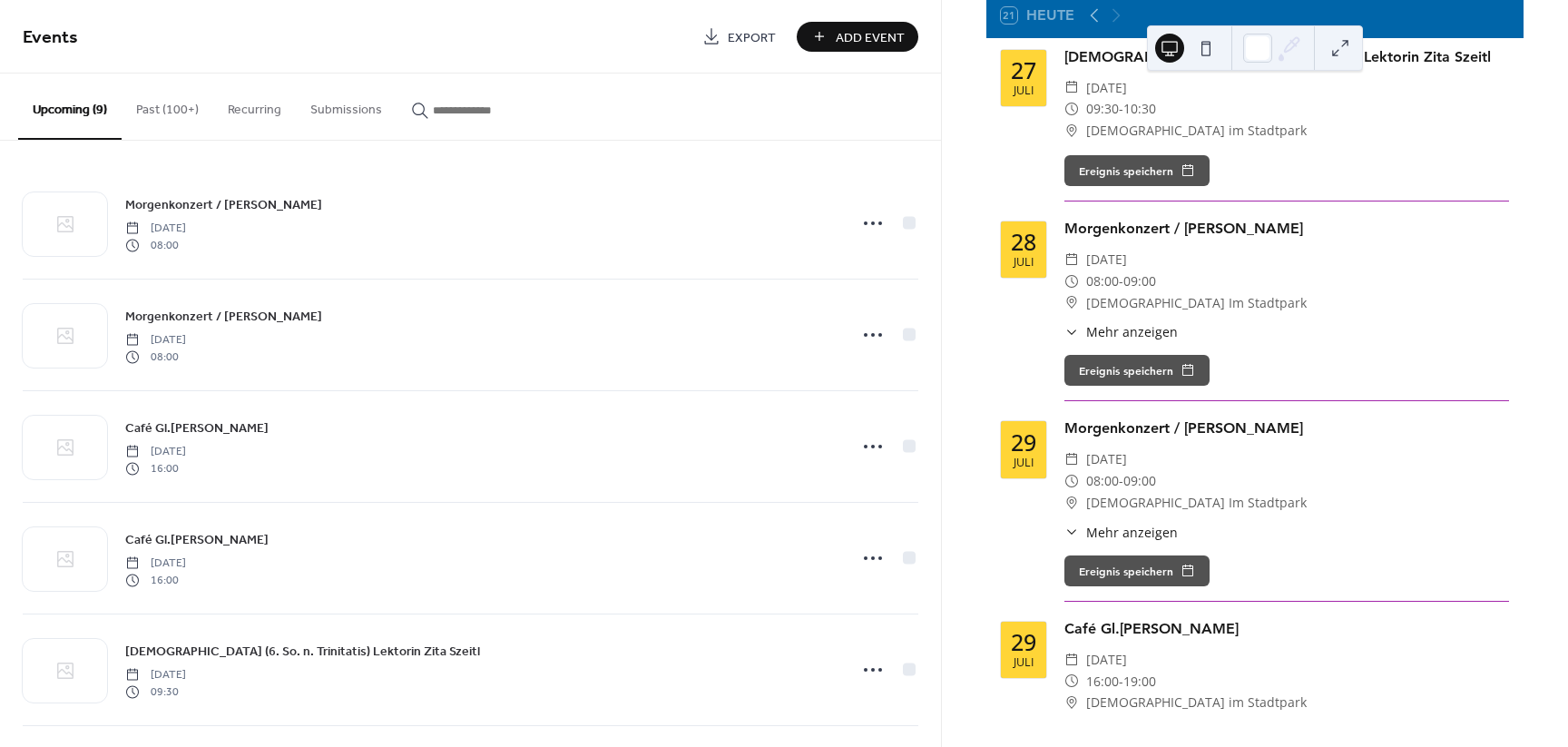 scroll, scrollTop: 939, scrollLeft: 0, axis: vertical 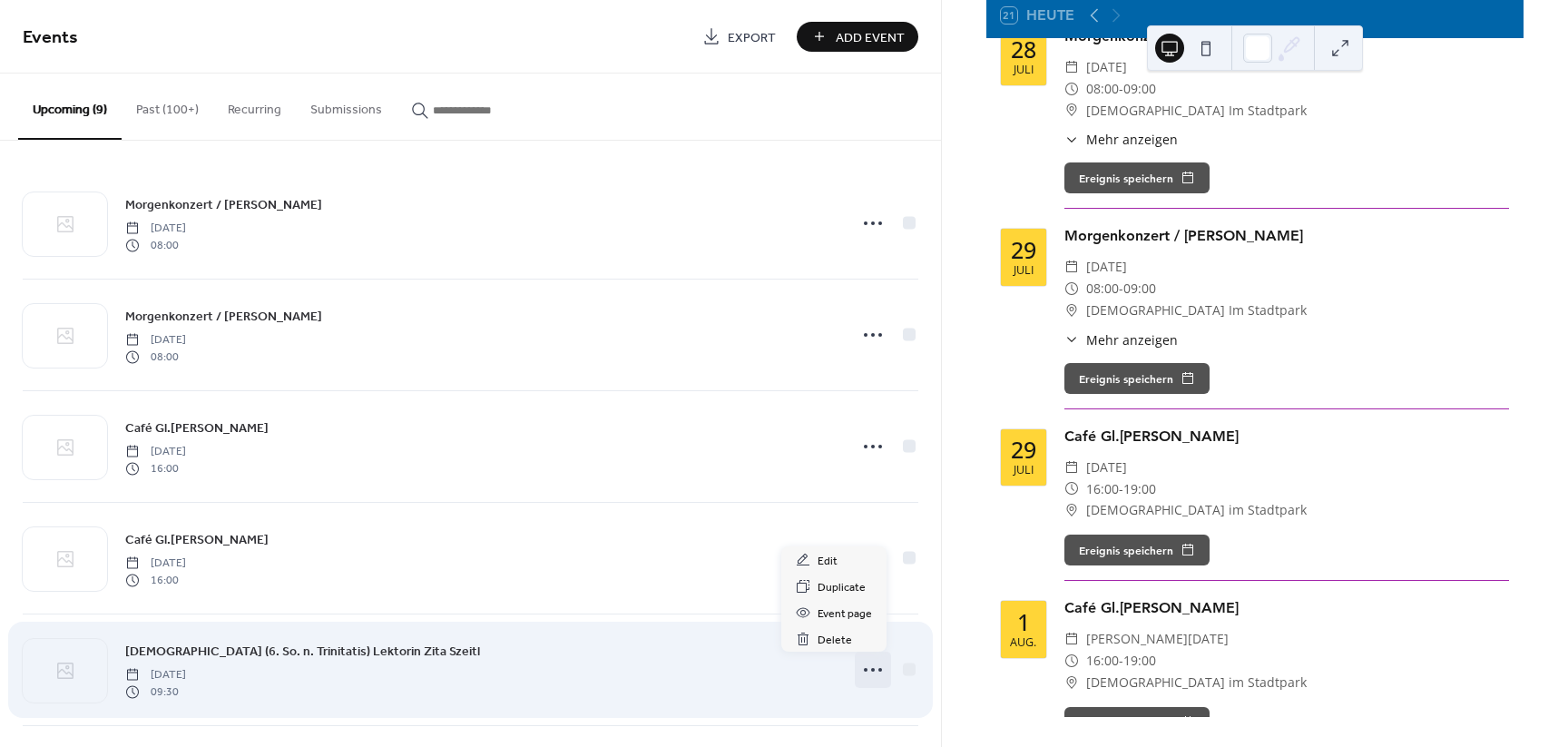 click 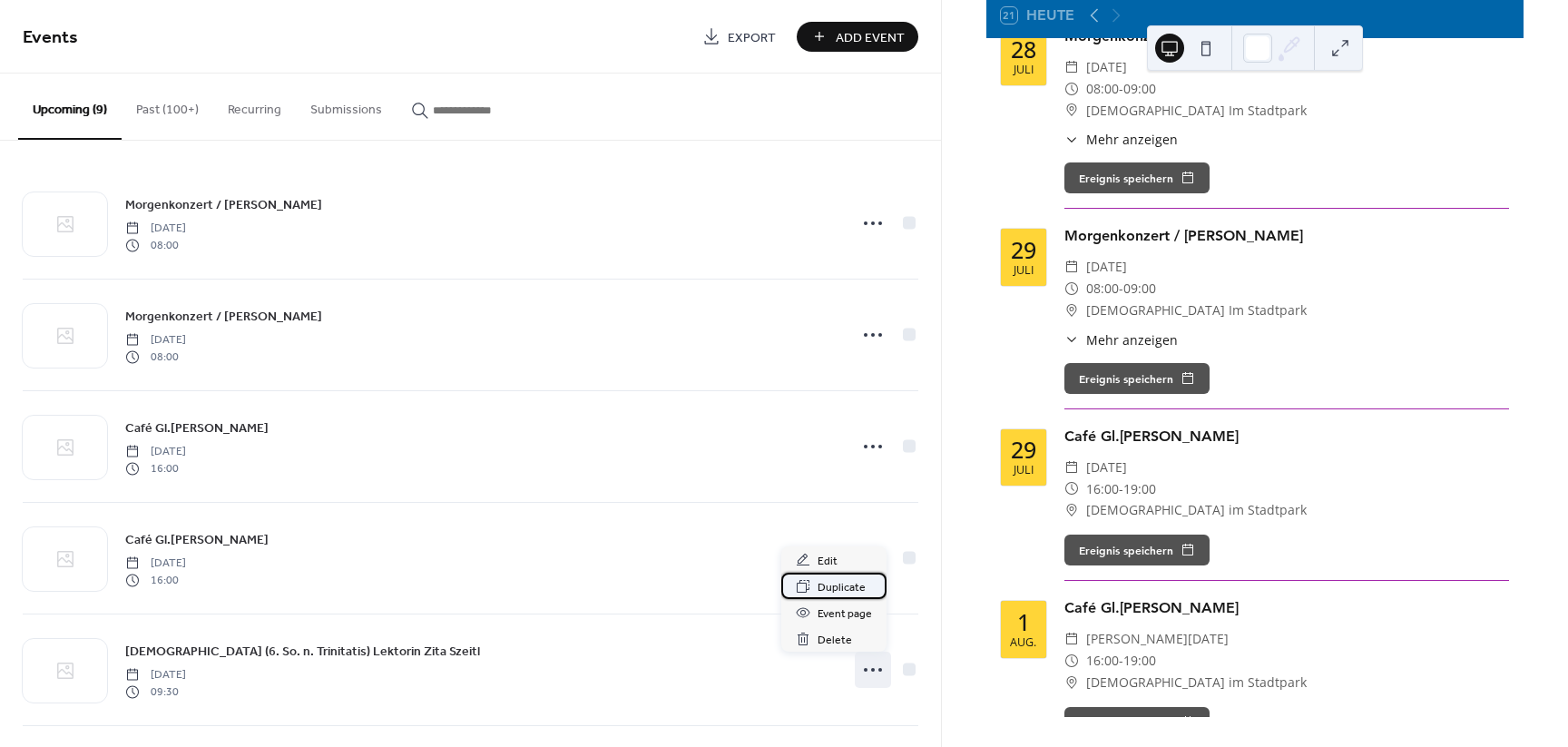 click on "Duplicate" at bounding box center [841, 587] 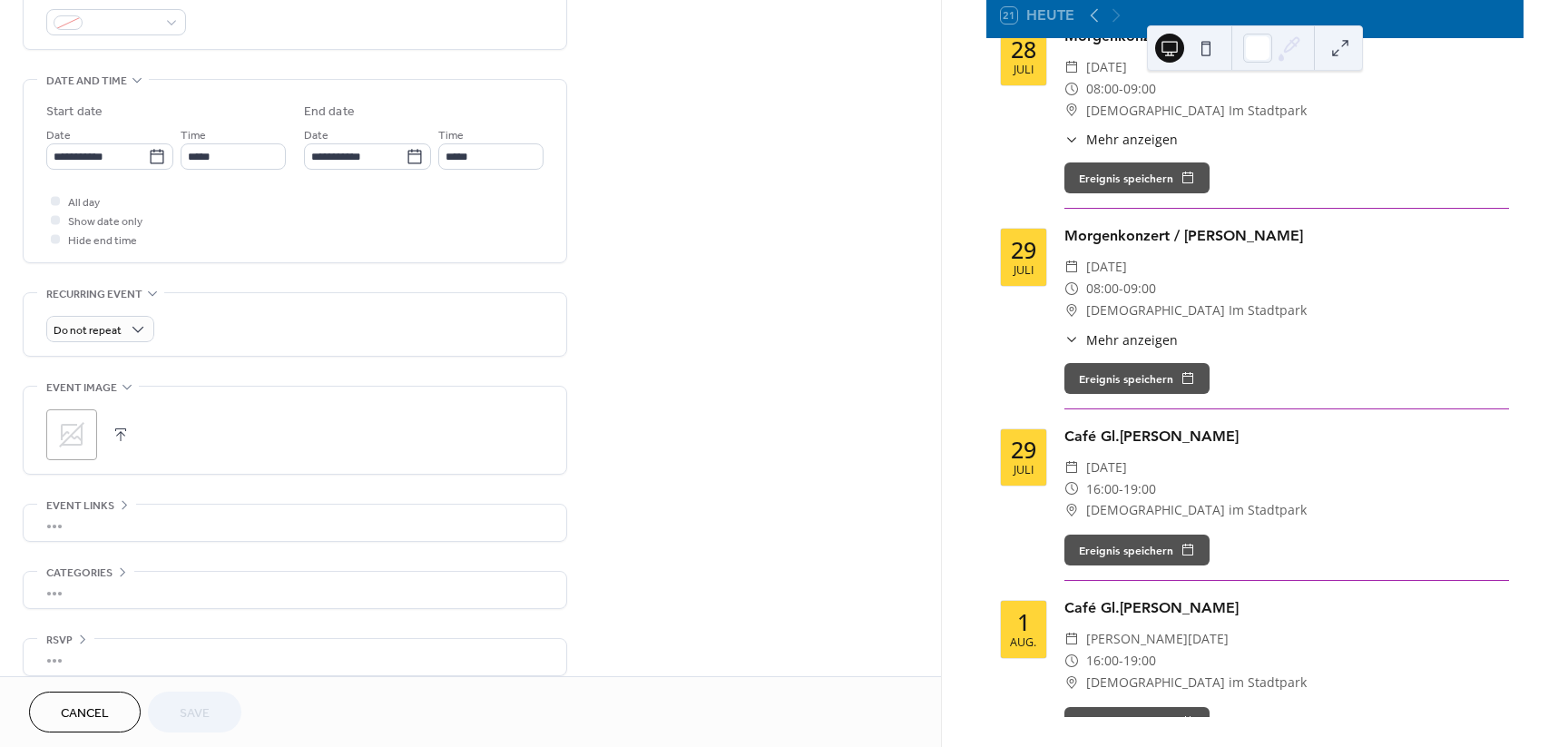 scroll, scrollTop: 530, scrollLeft: 0, axis: vertical 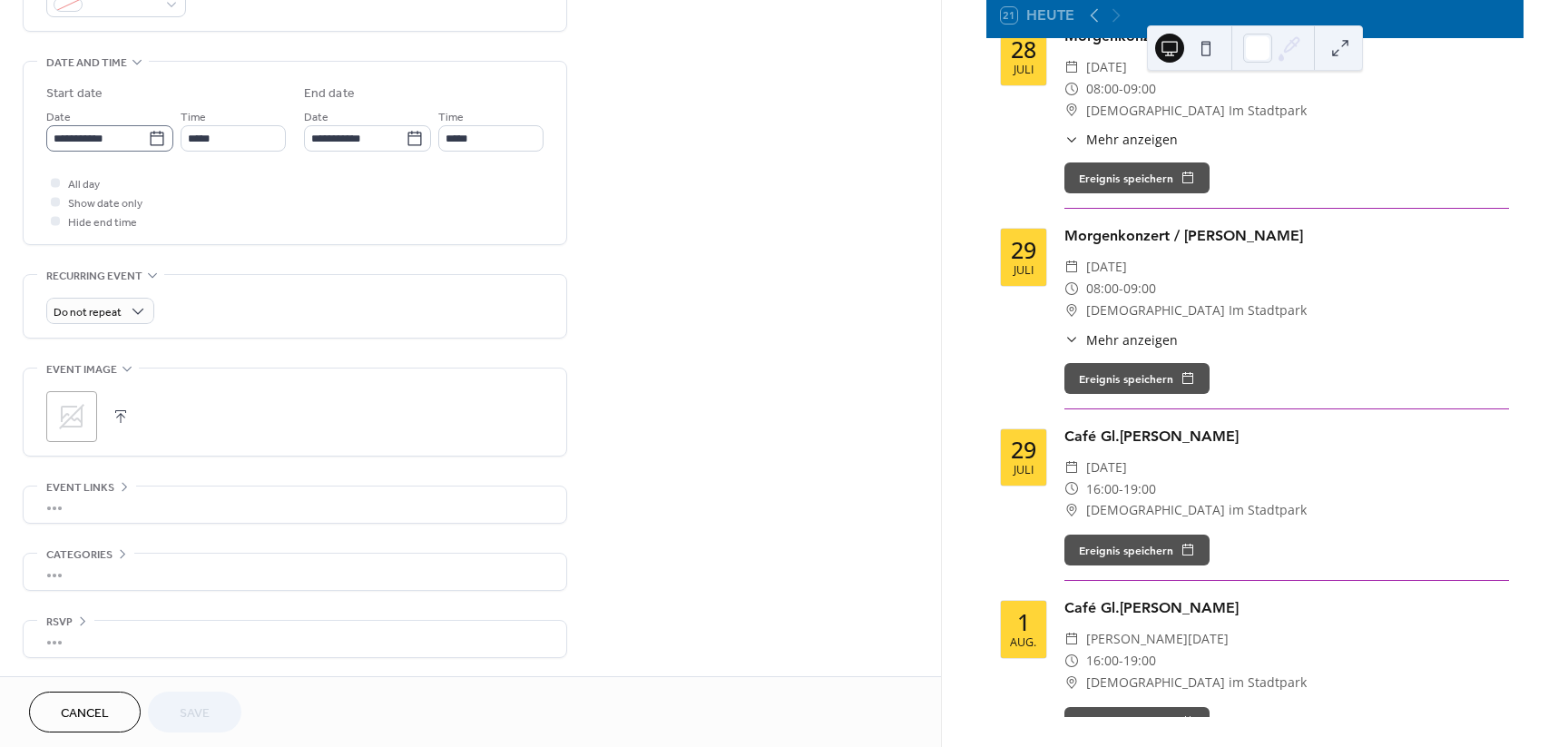 click 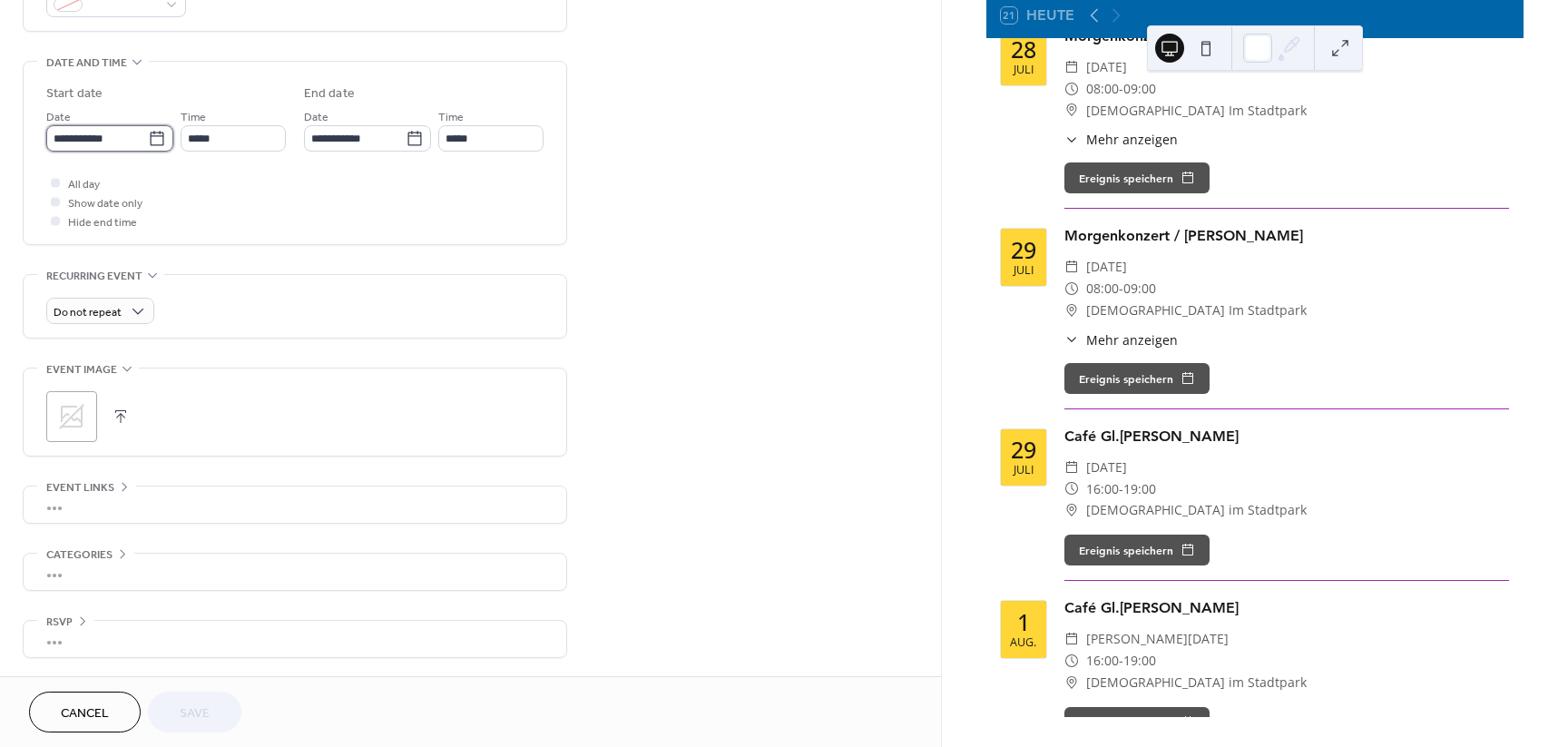 click on "**********" at bounding box center (97, 138) 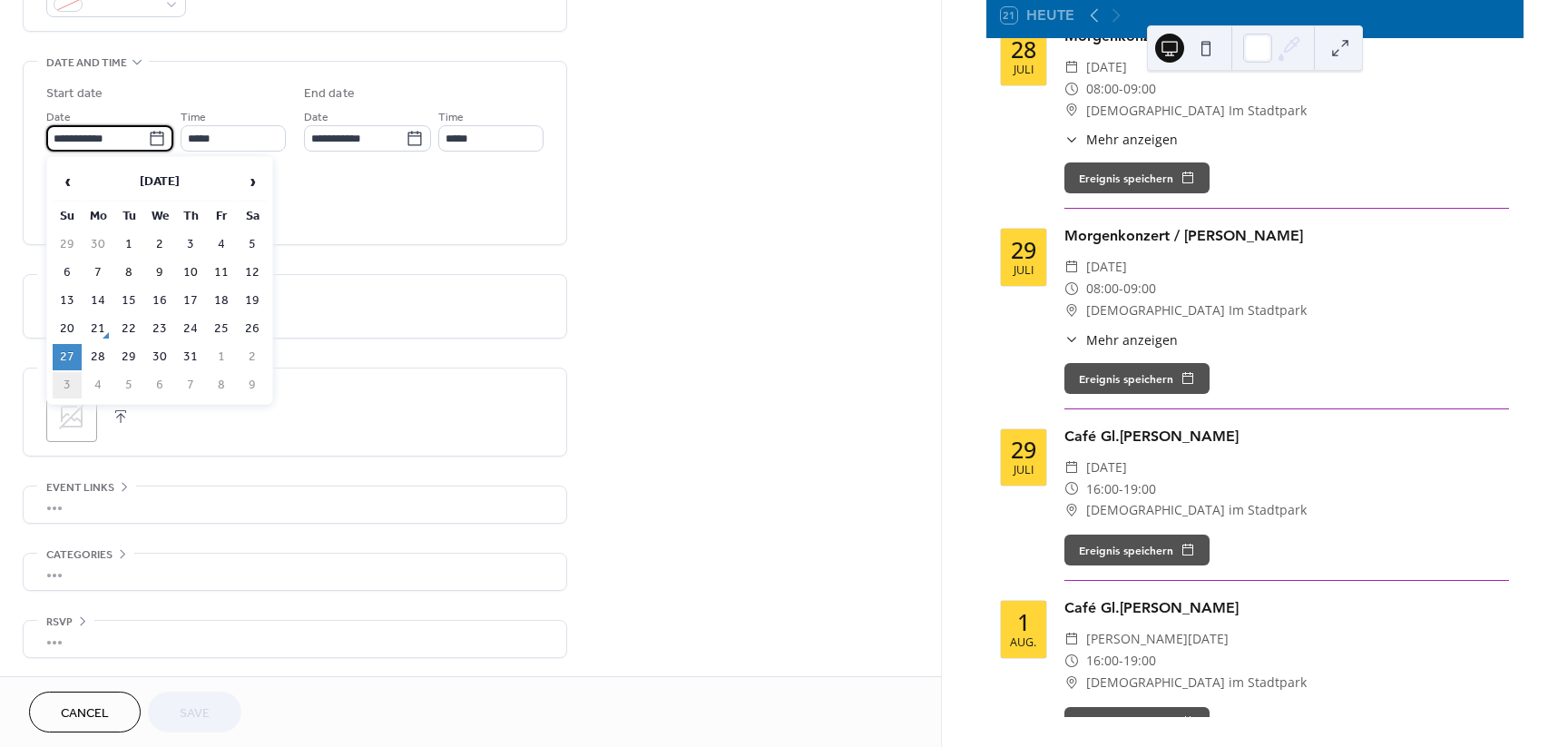 click on "3" at bounding box center (67, 385) 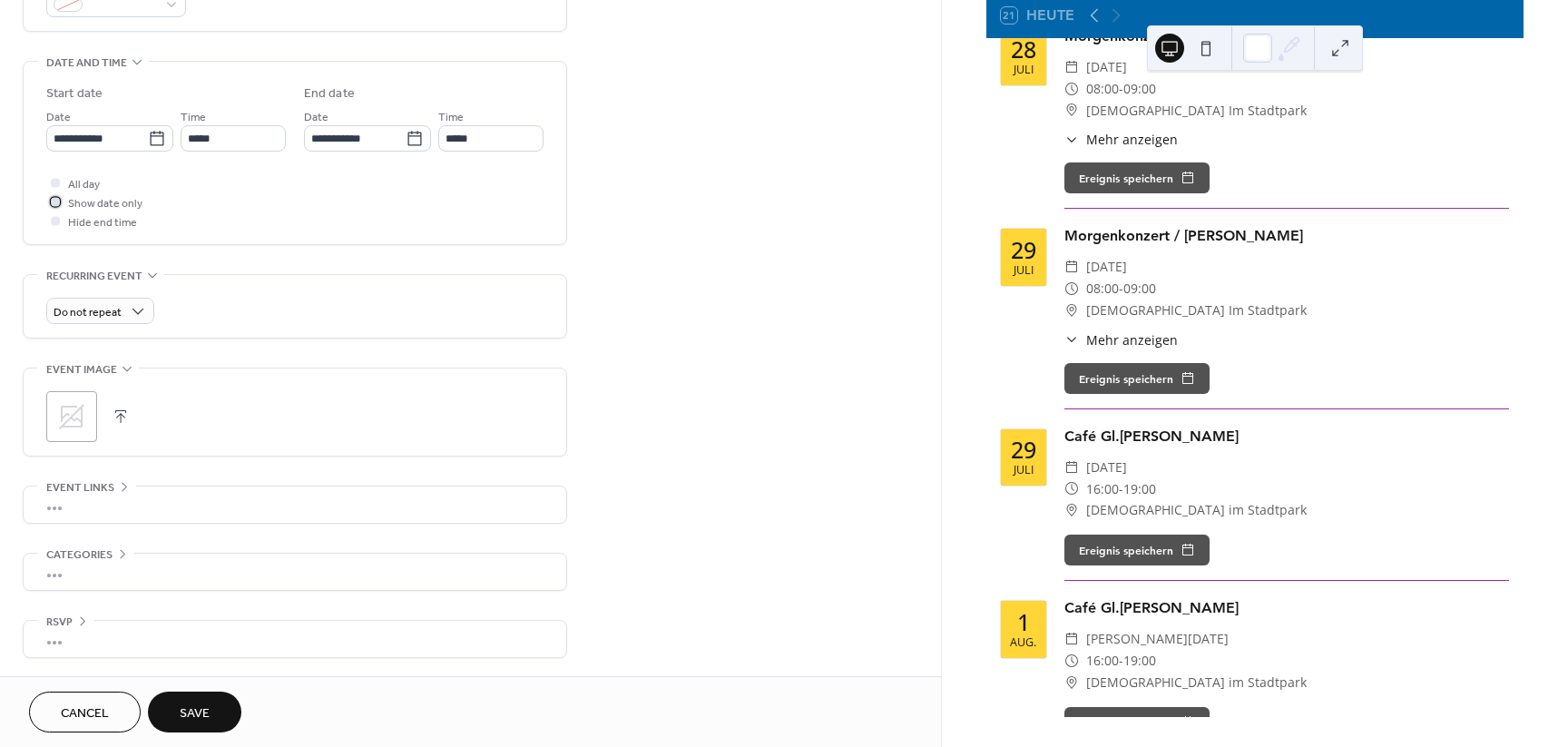 click at bounding box center [55, 201] 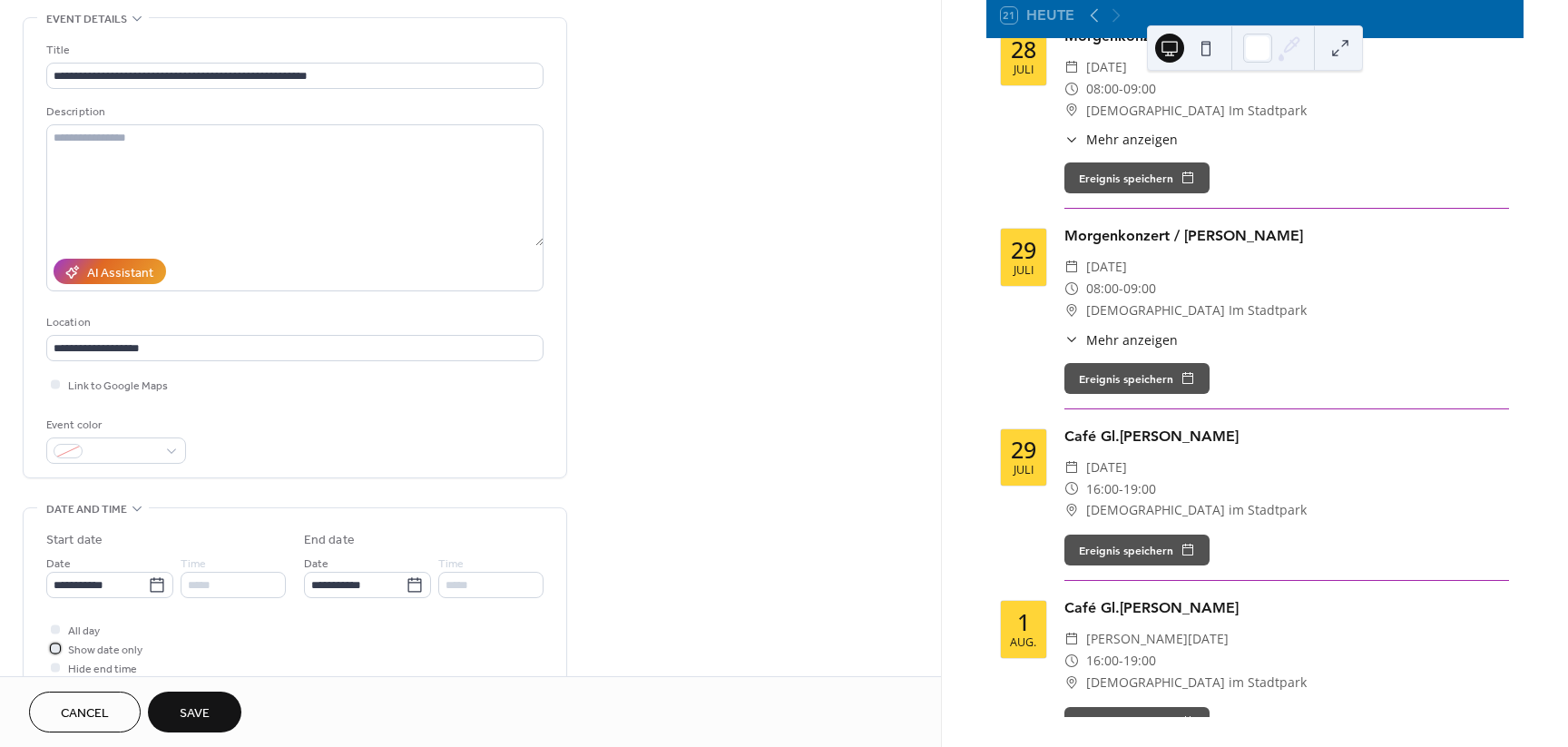scroll, scrollTop: 76, scrollLeft: 0, axis: vertical 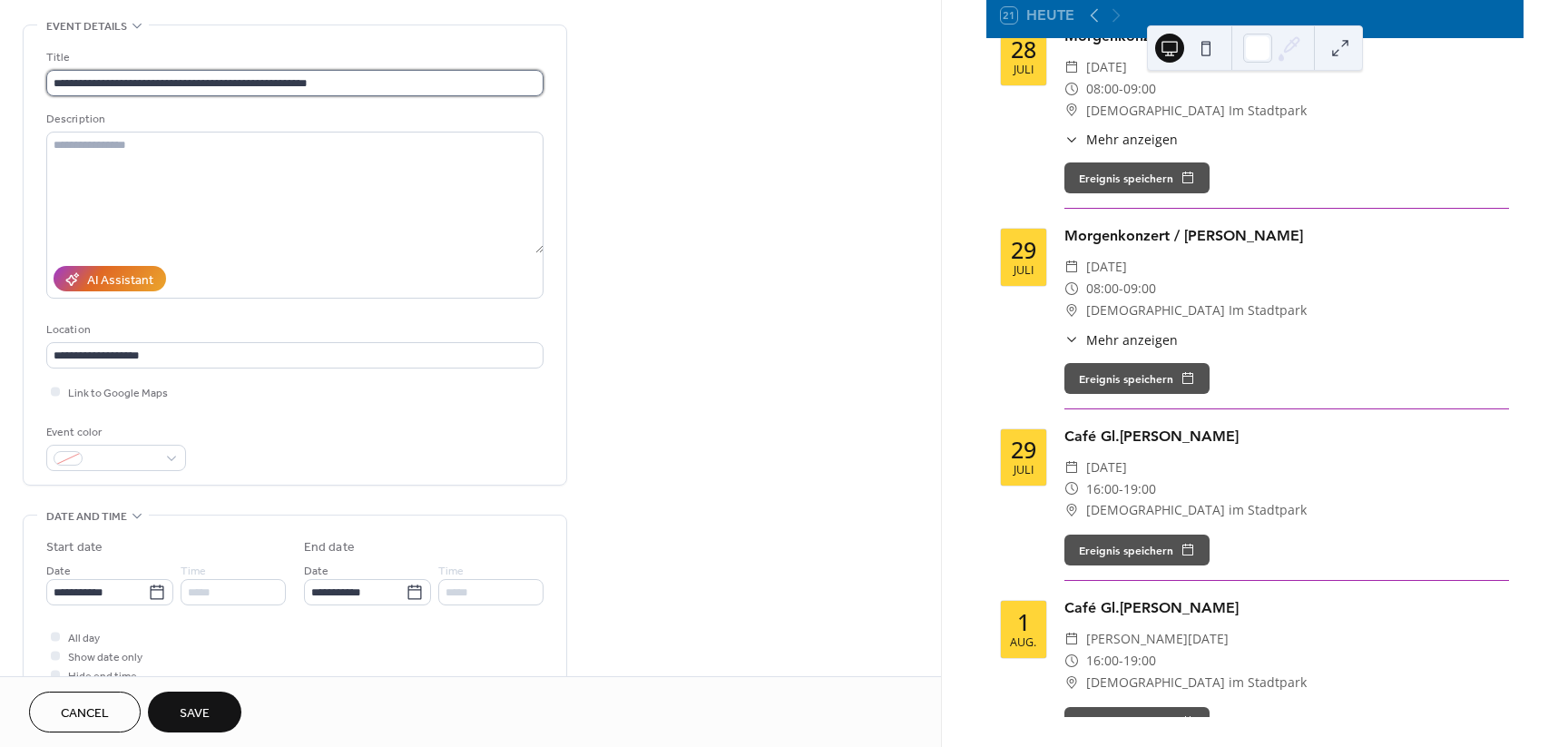 click on "**********" at bounding box center (295, 83) 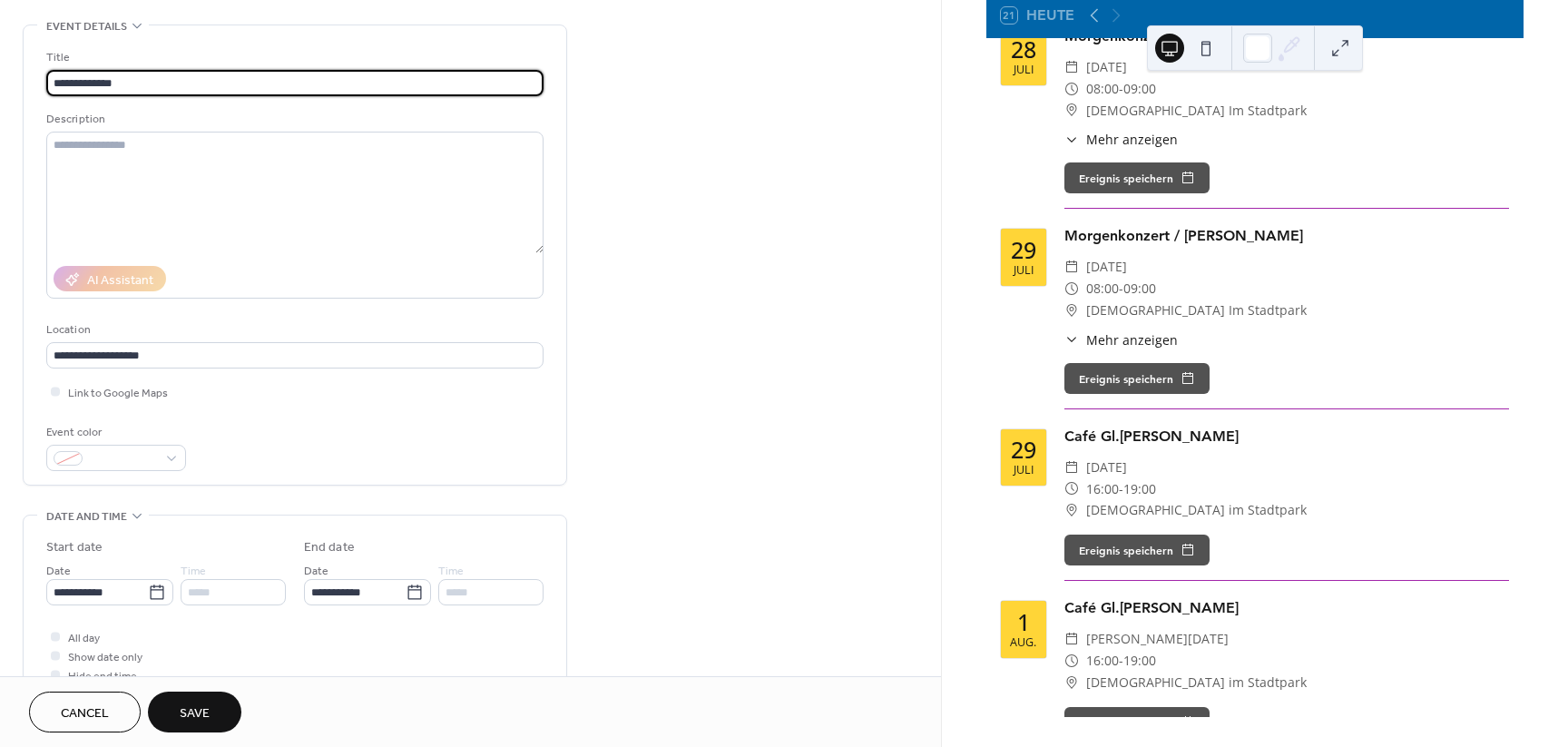 click on "**********" at bounding box center (295, 83) 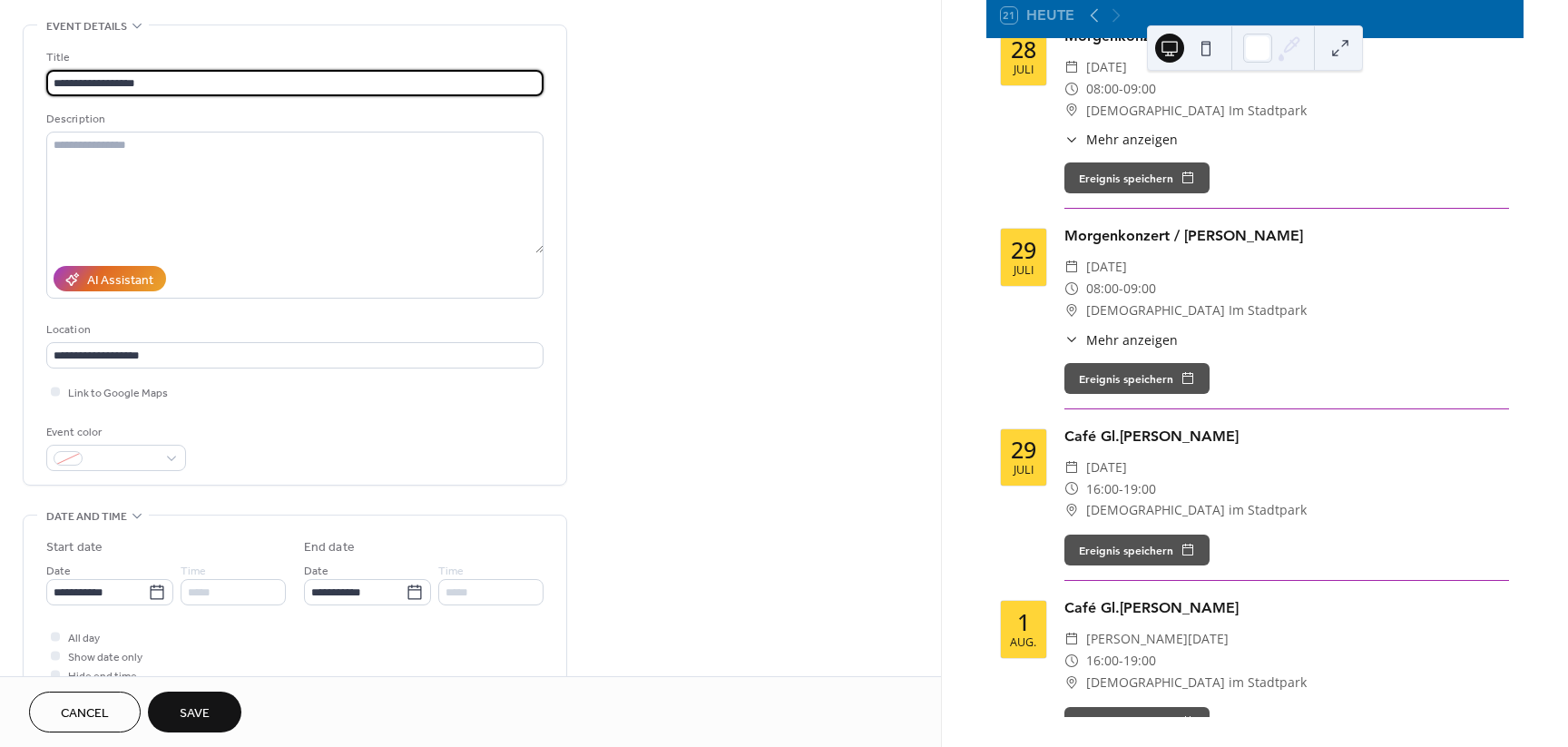 type on "**********" 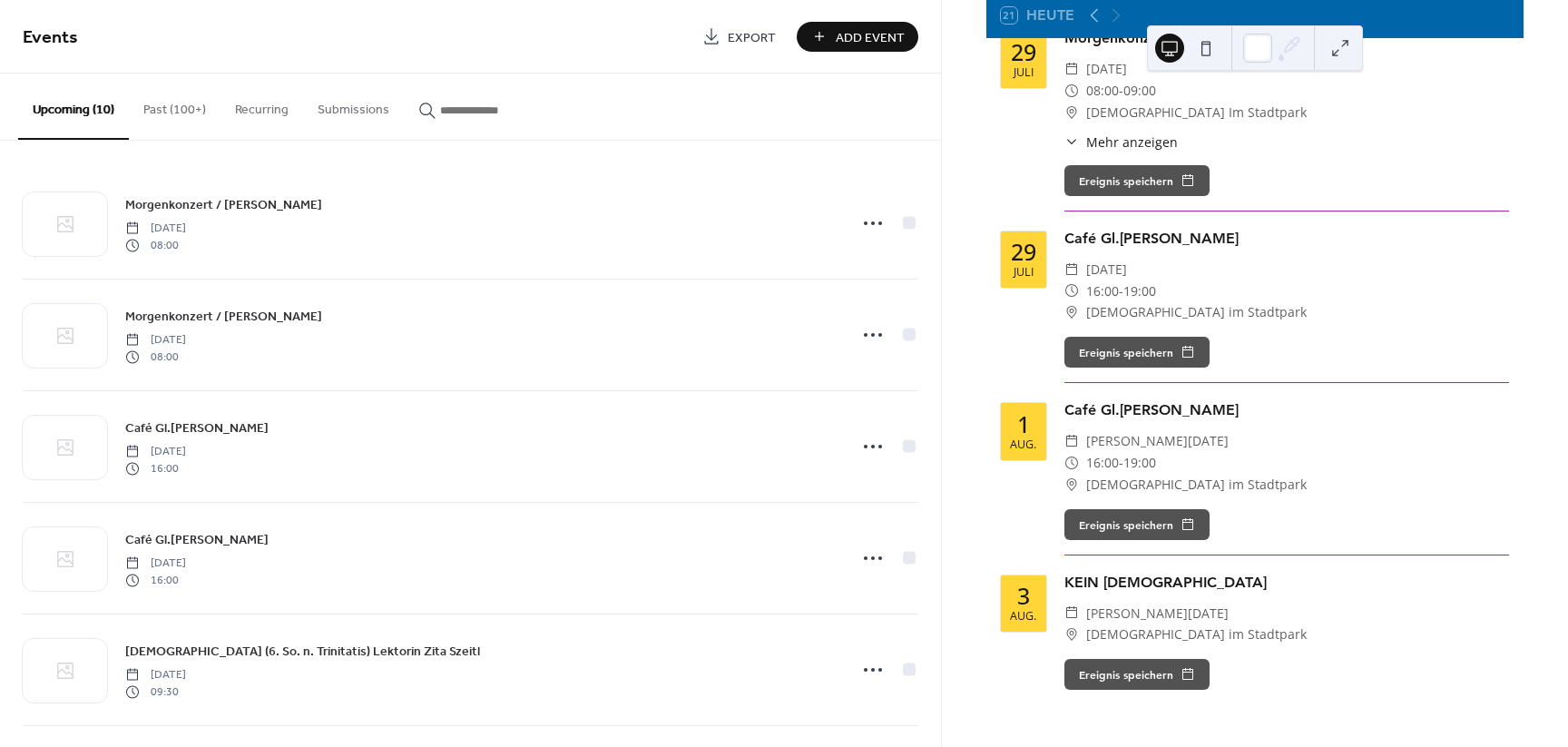 scroll, scrollTop: 694, scrollLeft: 0, axis: vertical 